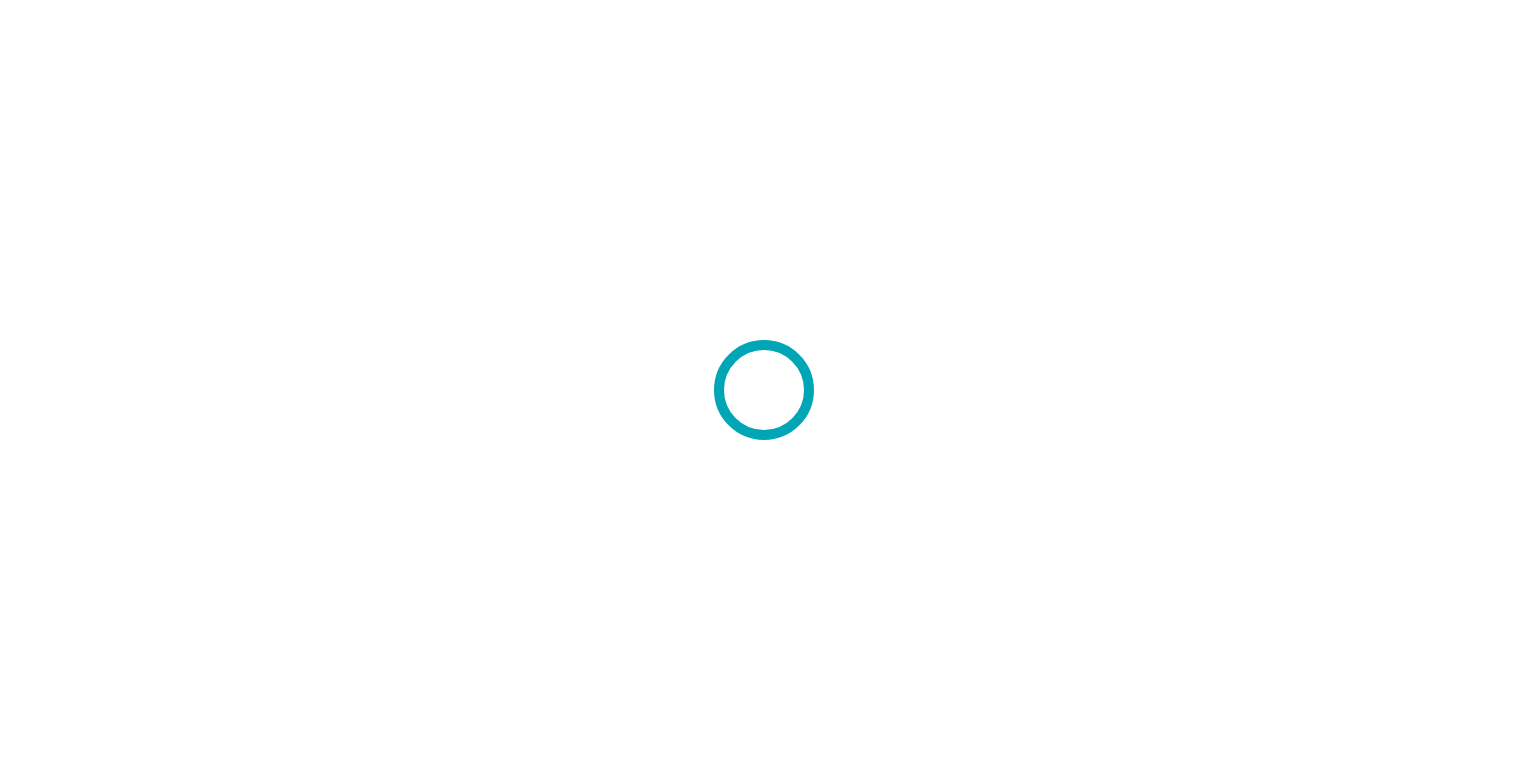 scroll, scrollTop: 0, scrollLeft: 0, axis: both 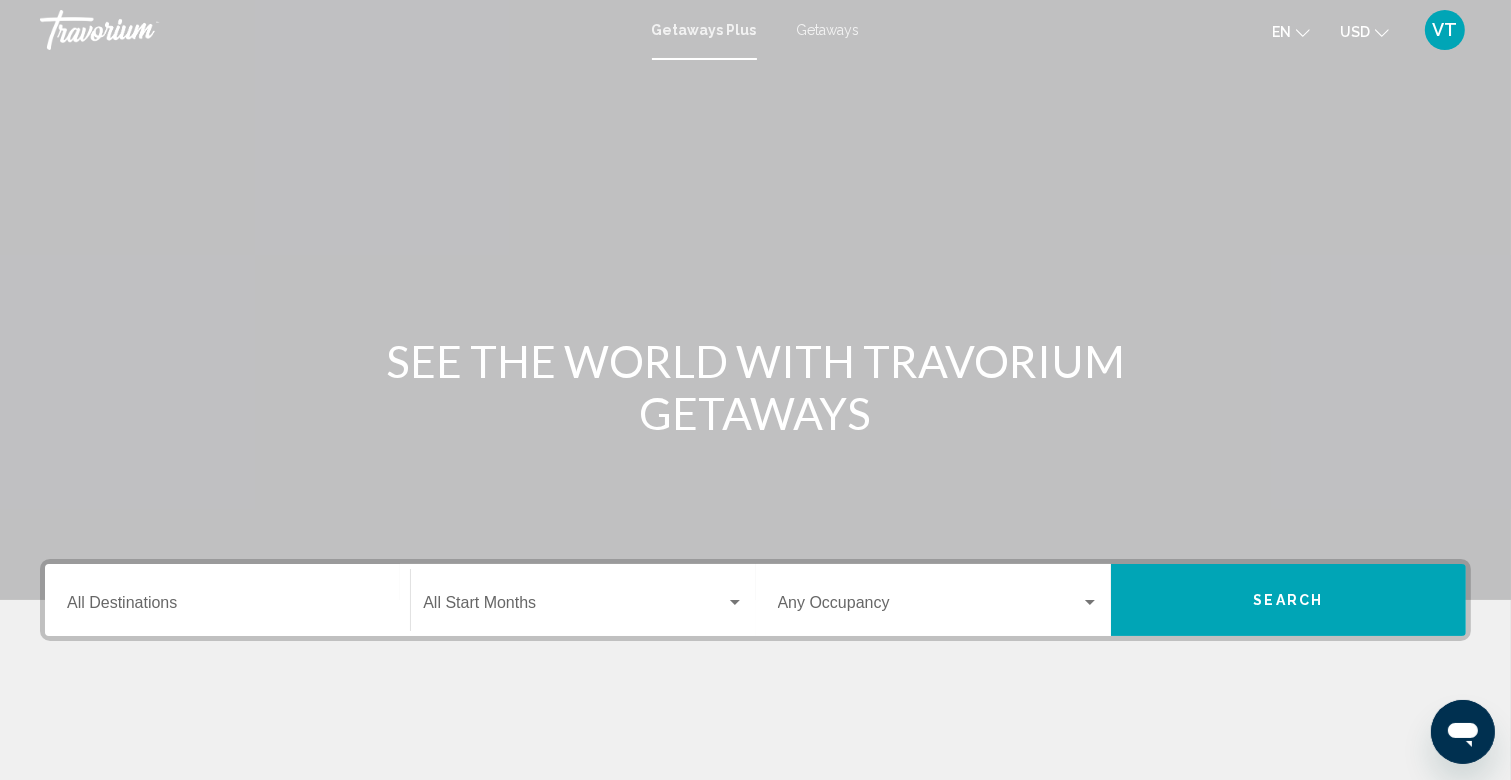 click on "Getaways Plus Getaways en English Español Français Italiano Português русский USD USD ($) MXN (Mex$) CAD (Can$) GBP (£) EUR (€) AUD (A$) NZD (NZ$) CNY (CN¥) VT Login" at bounding box center [755, 30] 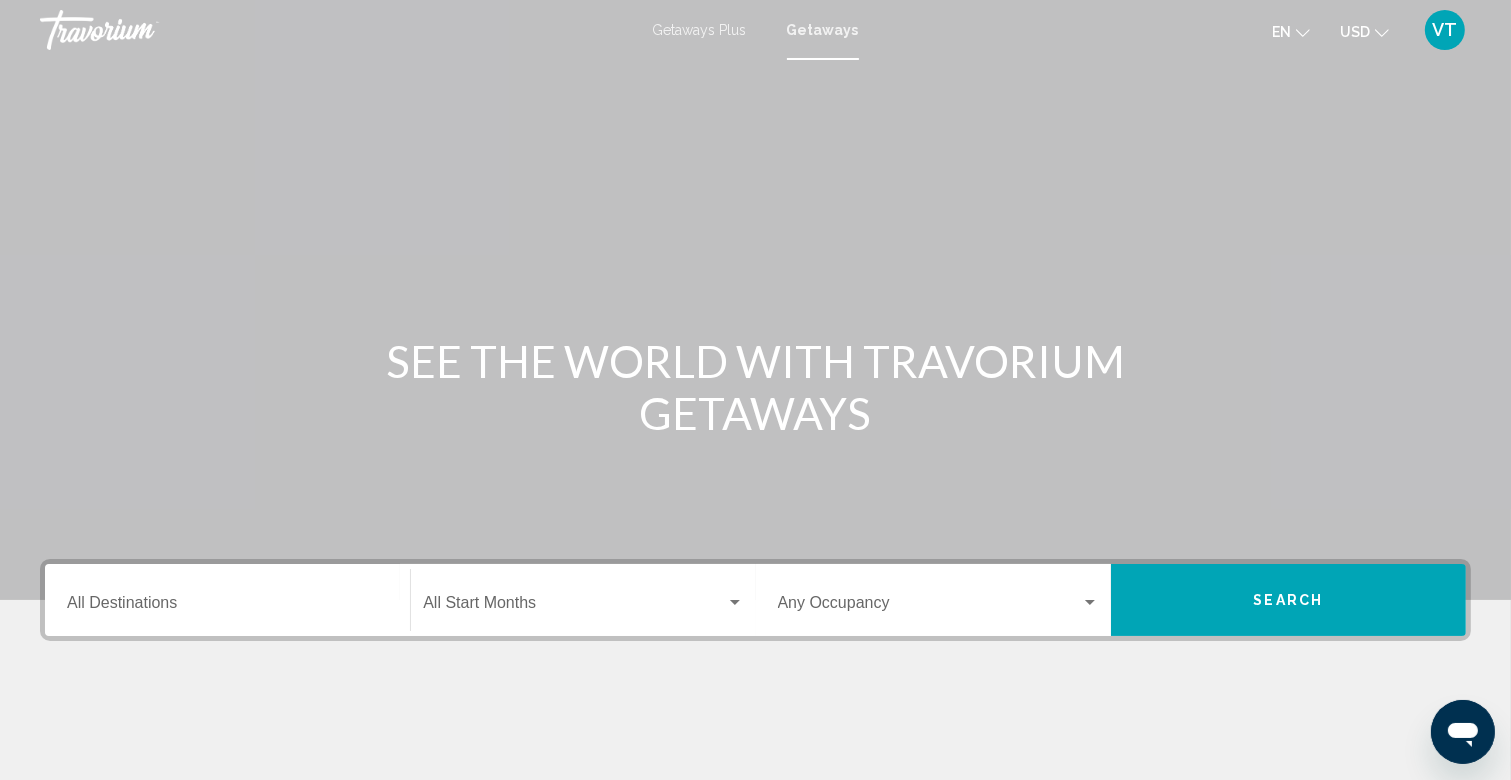 click on "Destination All Destinations" at bounding box center [227, 600] 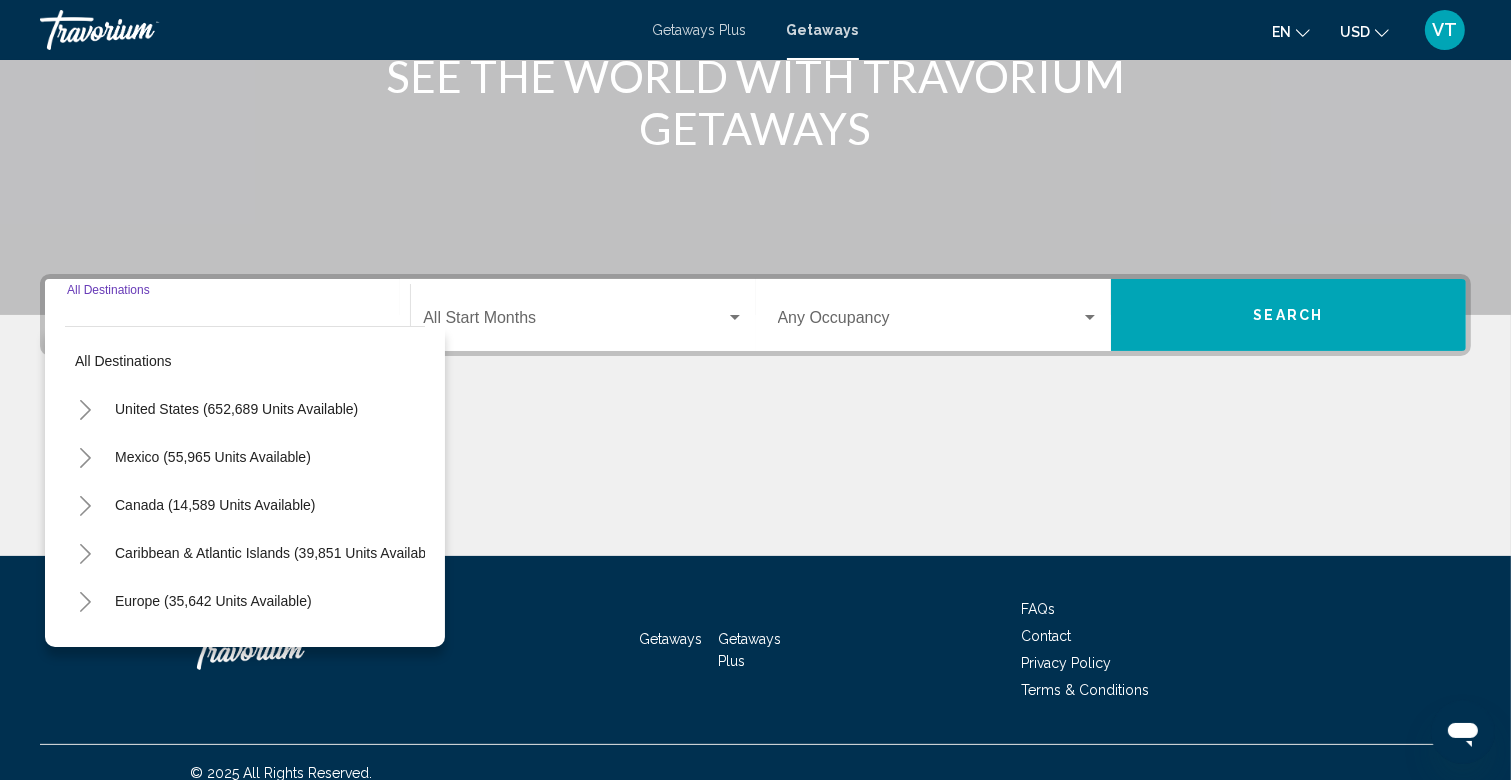 scroll, scrollTop: 305, scrollLeft: 0, axis: vertical 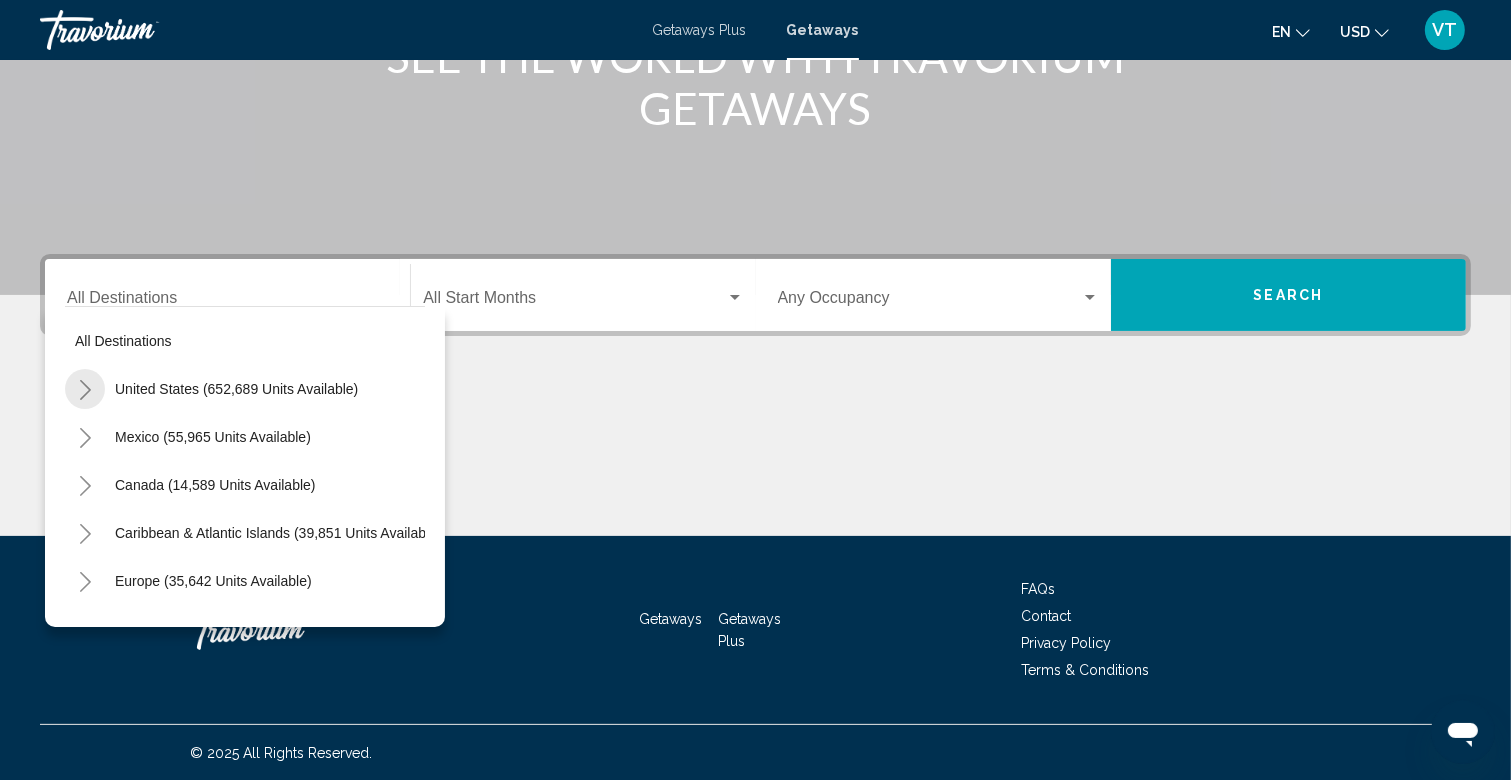 click 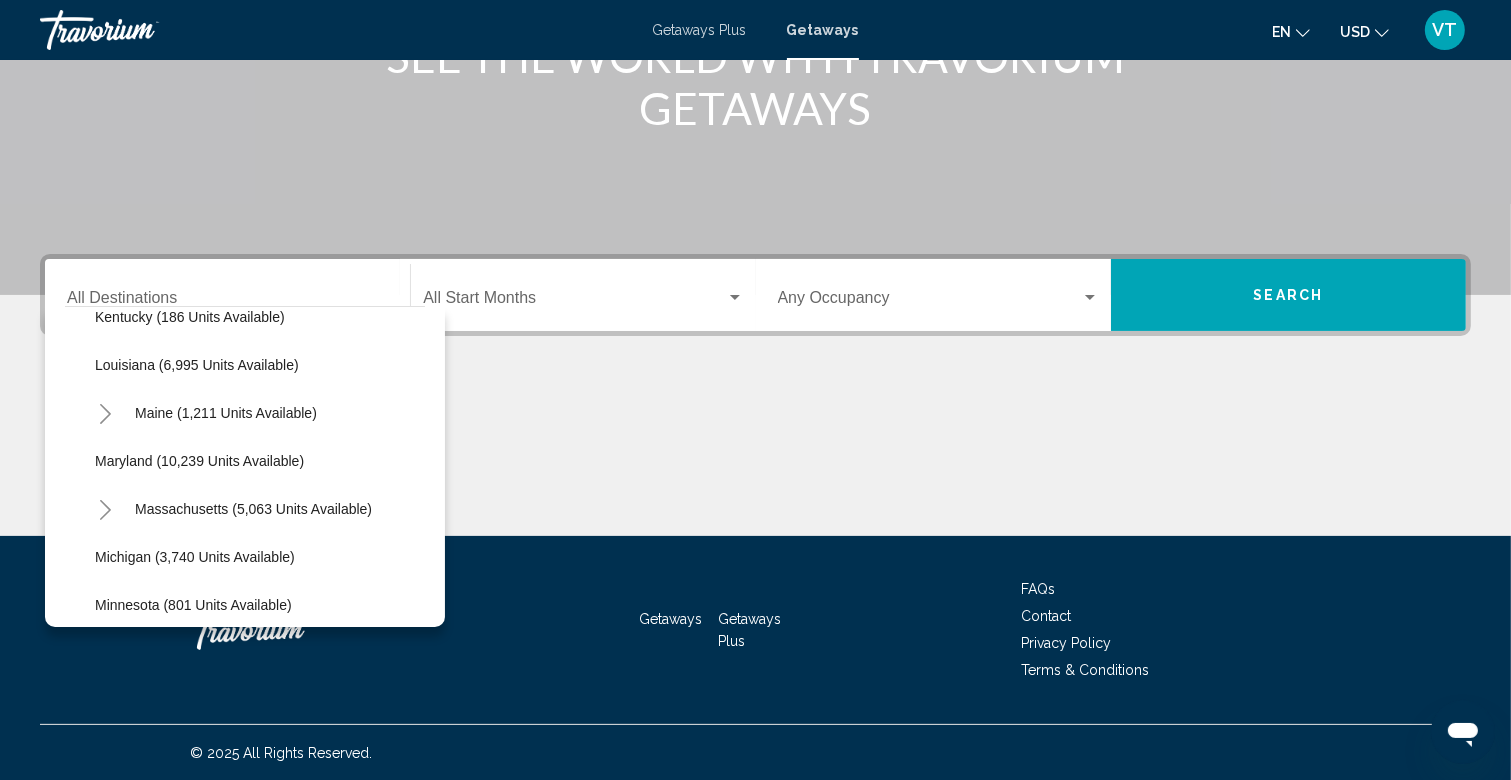 scroll, scrollTop: 746, scrollLeft: 0, axis: vertical 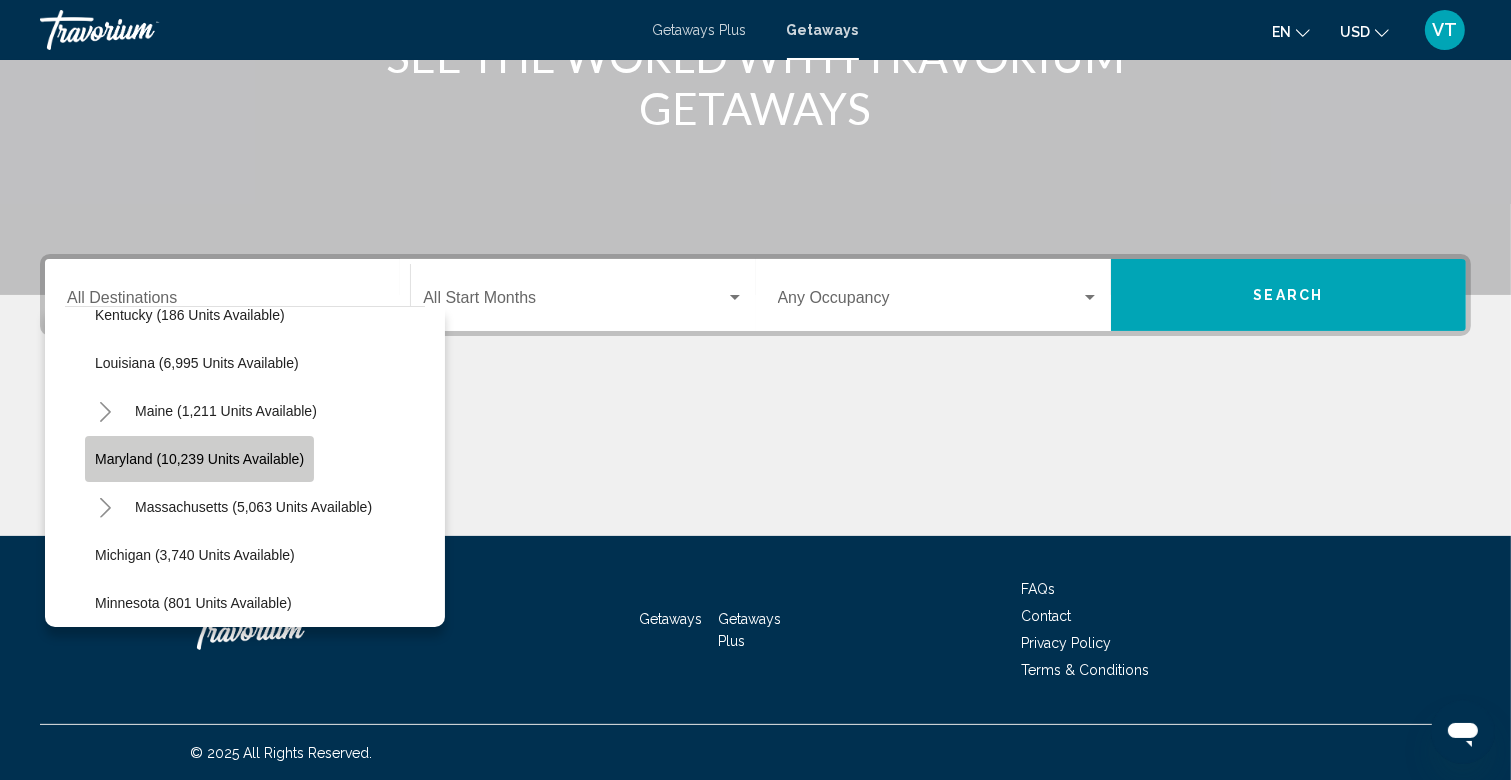 click on "Maryland (10,239 units available)" 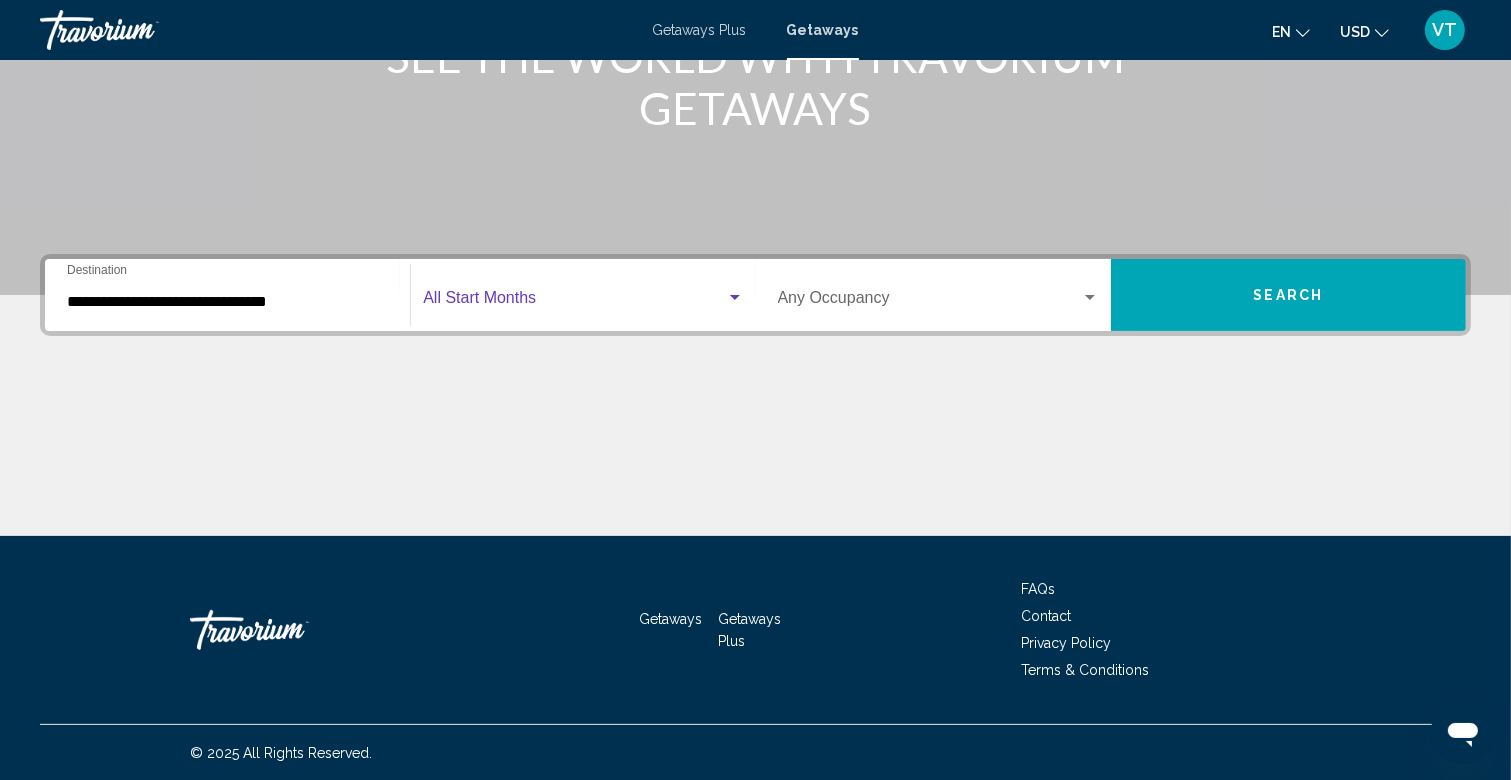 click at bounding box center (574, 302) 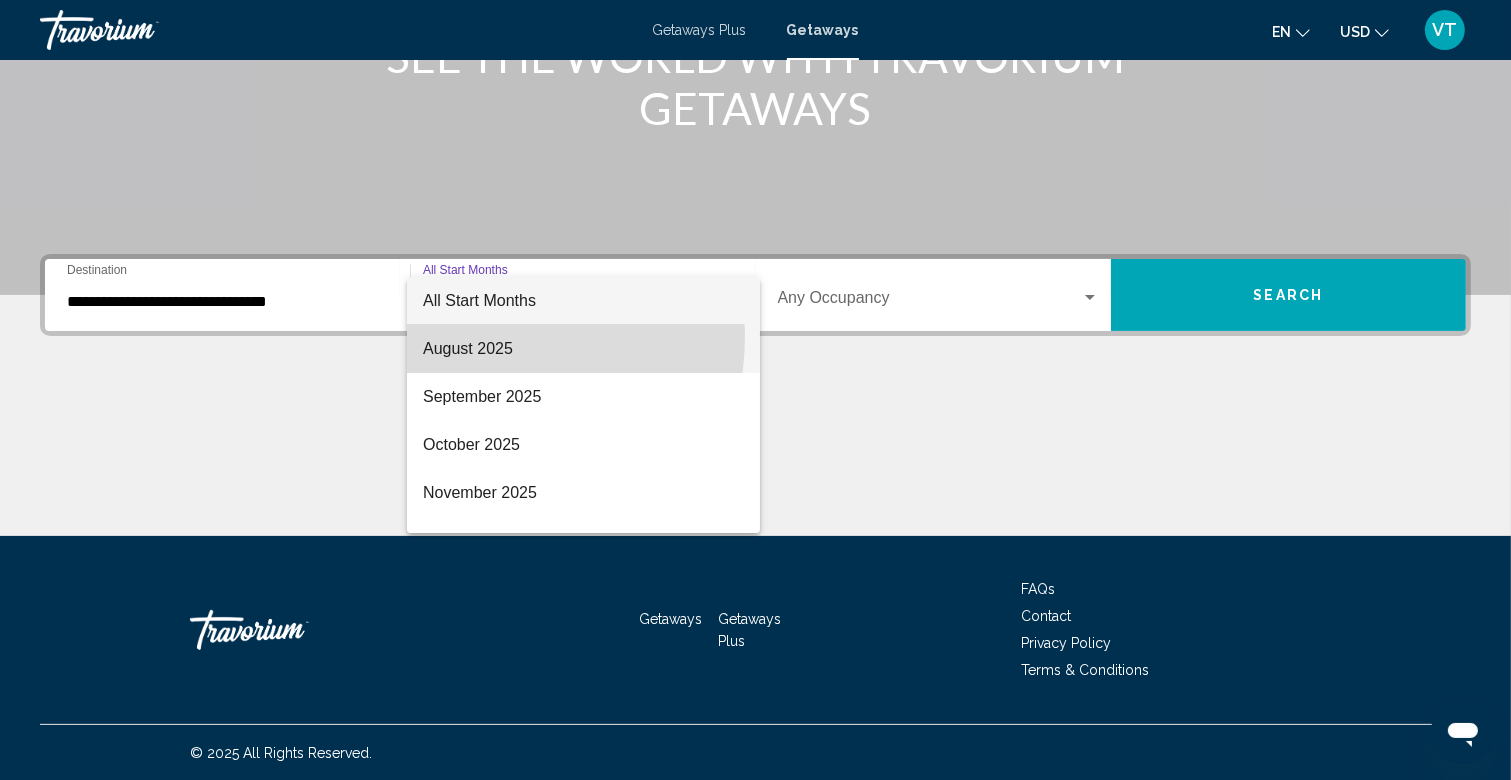 click on "August 2025" at bounding box center (583, 349) 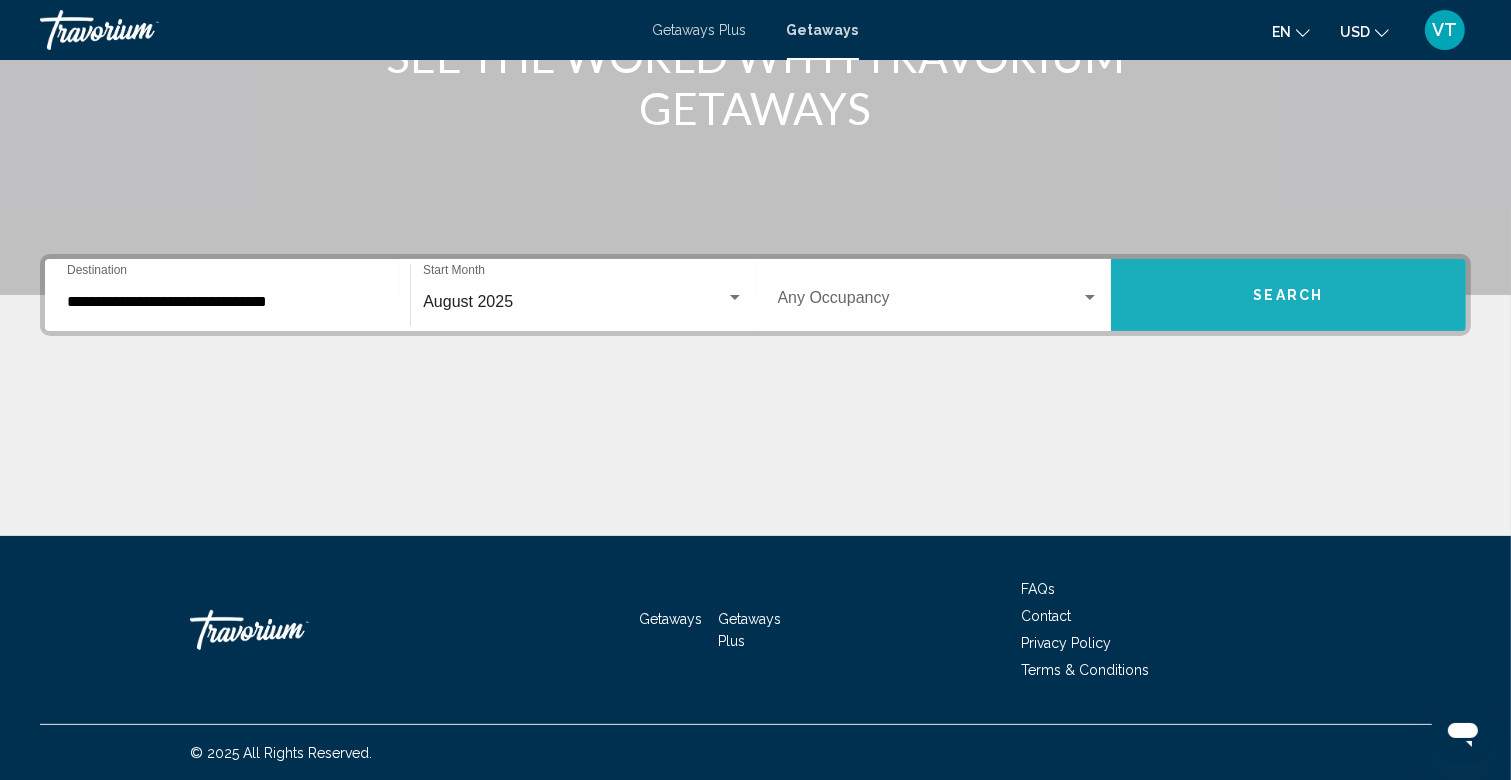 click on "Search" at bounding box center [1288, 295] 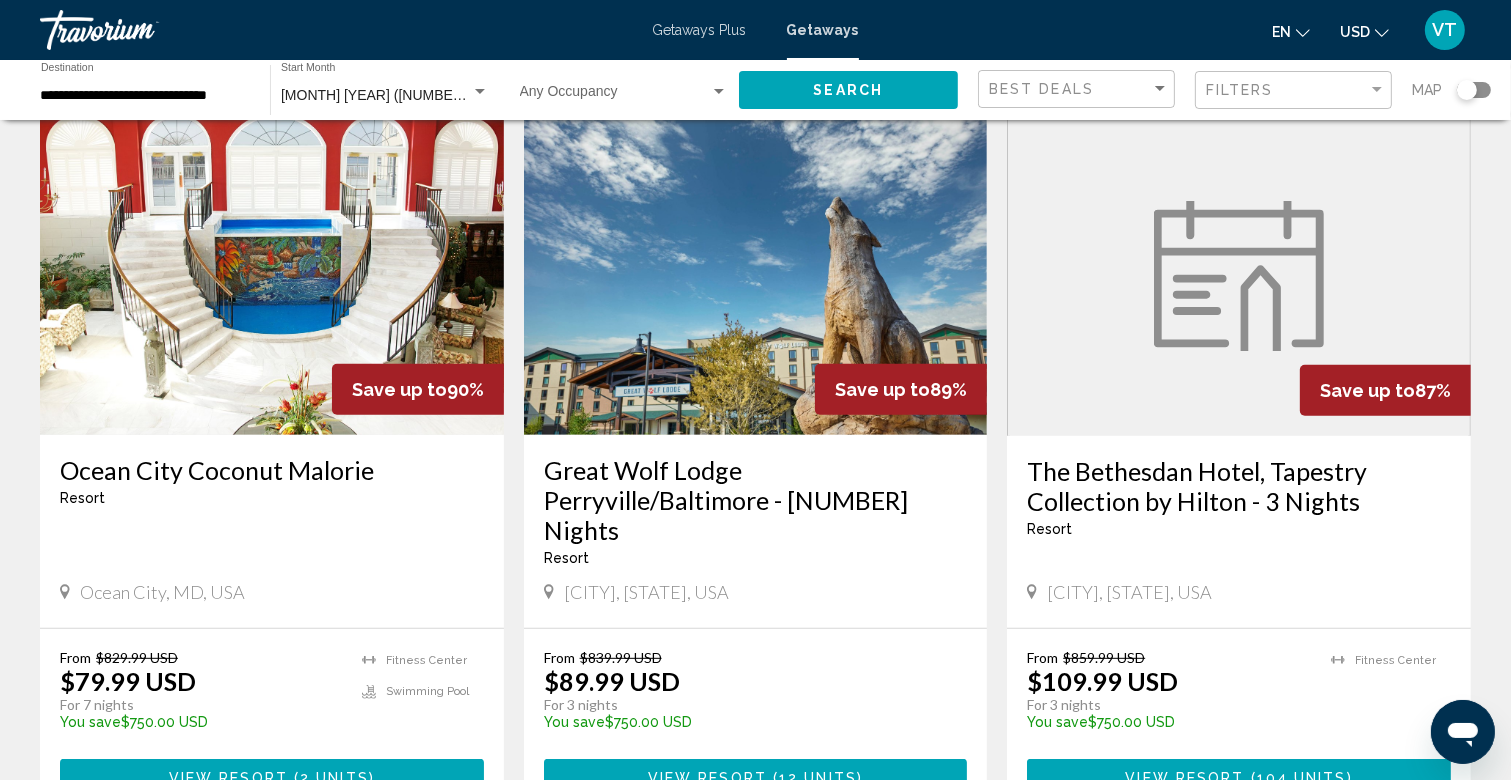 scroll, scrollTop: 808, scrollLeft: 0, axis: vertical 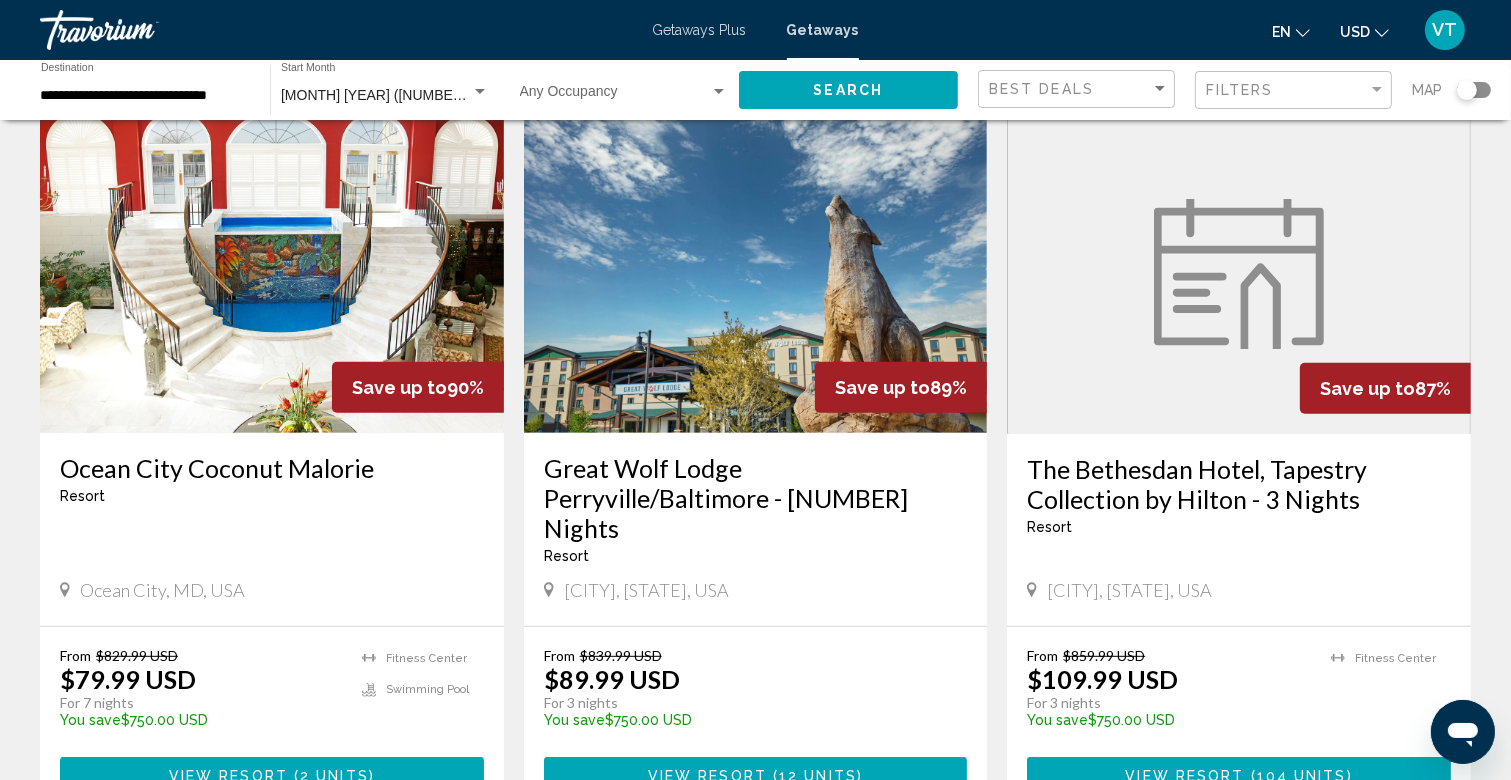 click at bounding box center (272, 273) 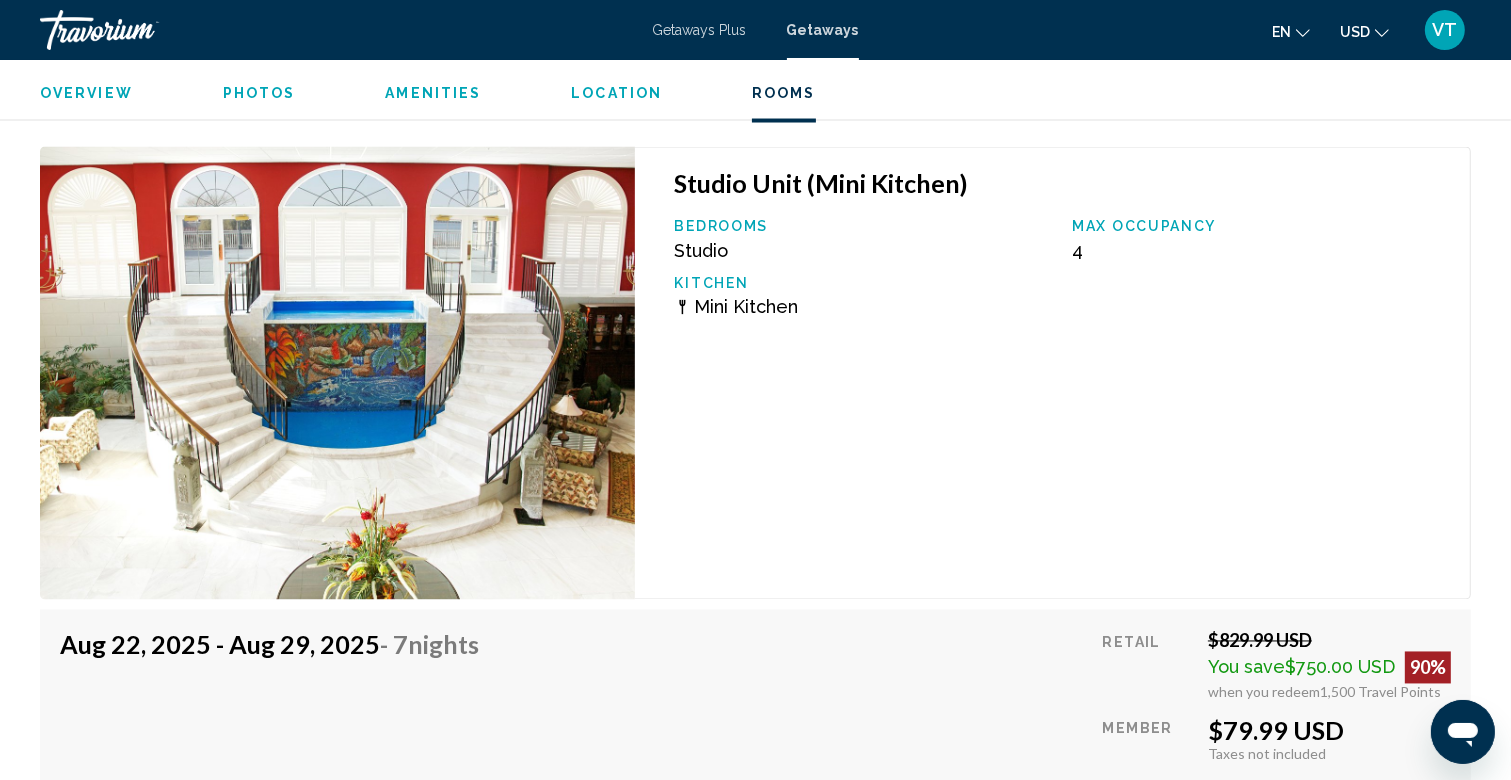 scroll, scrollTop: 3498, scrollLeft: 0, axis: vertical 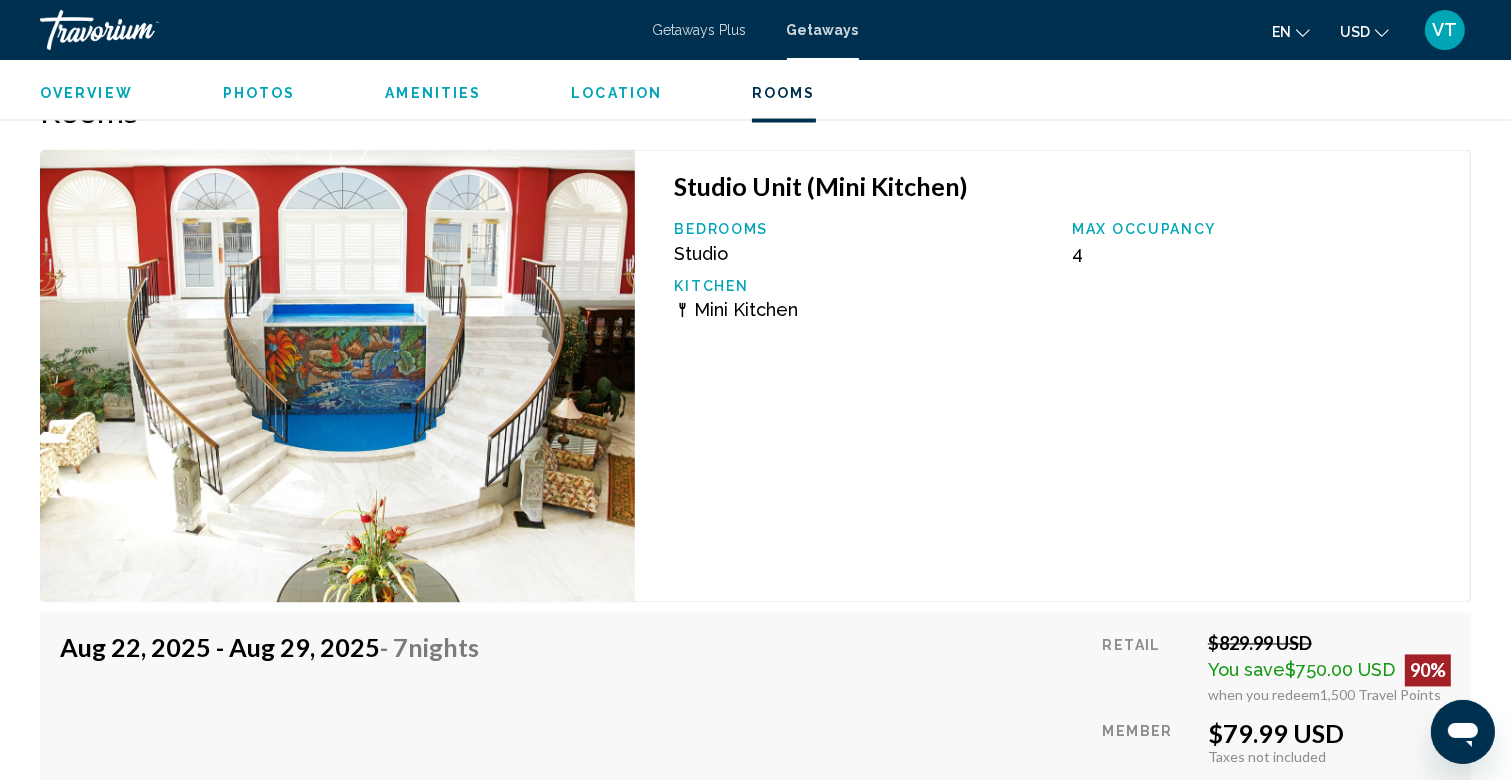 click on "Photos" at bounding box center [259, 93] 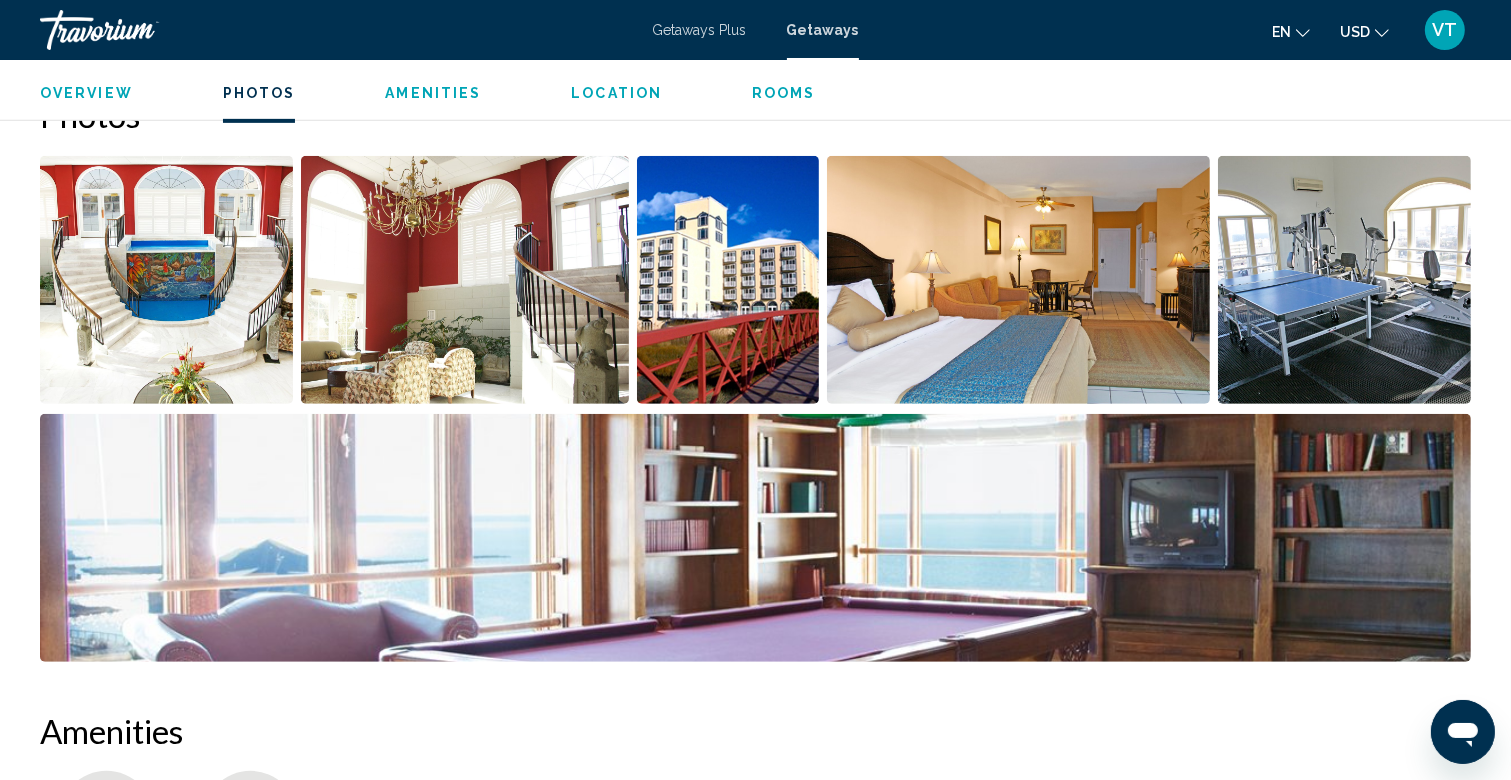 scroll, scrollTop: 892, scrollLeft: 0, axis: vertical 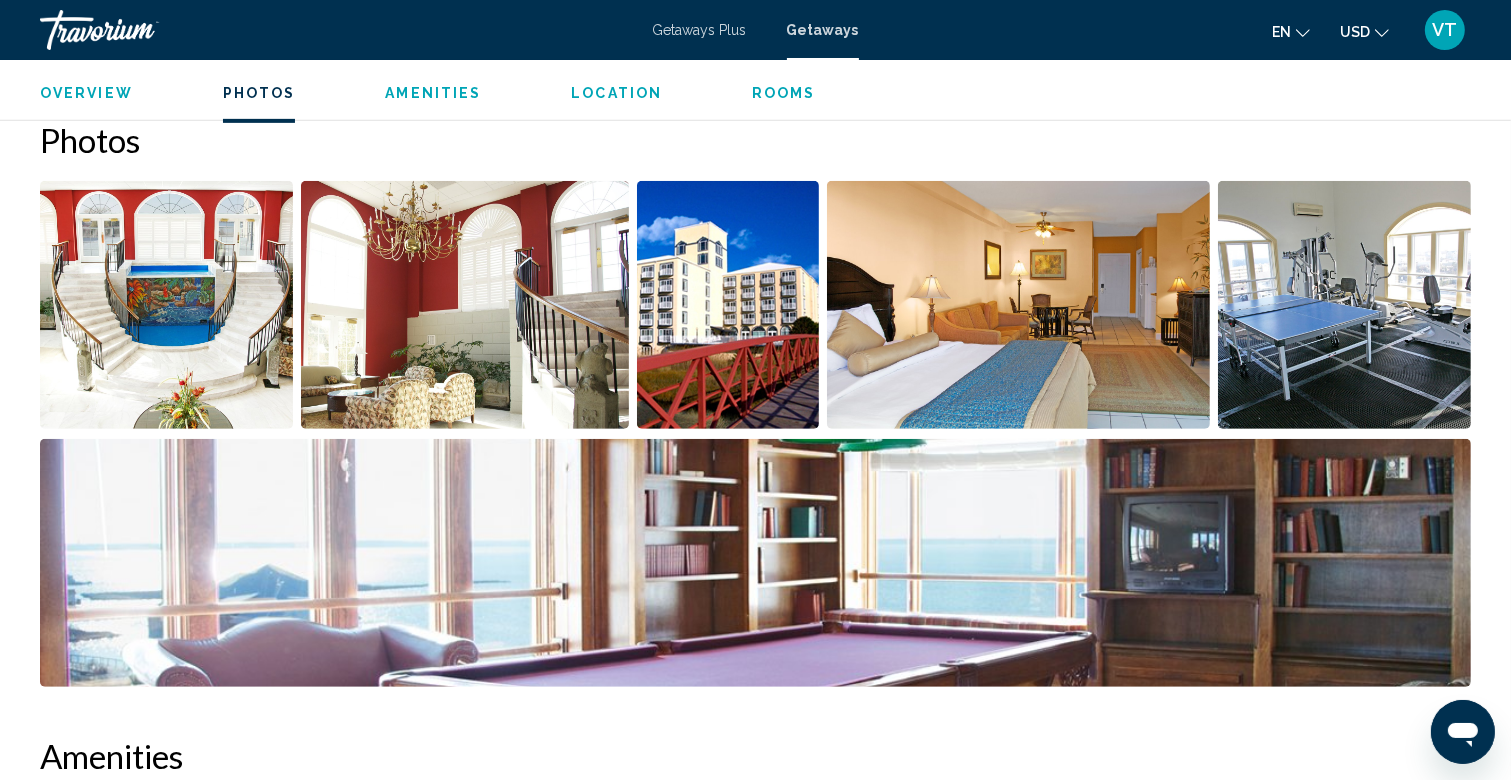 click on "Overview" at bounding box center (86, 93) 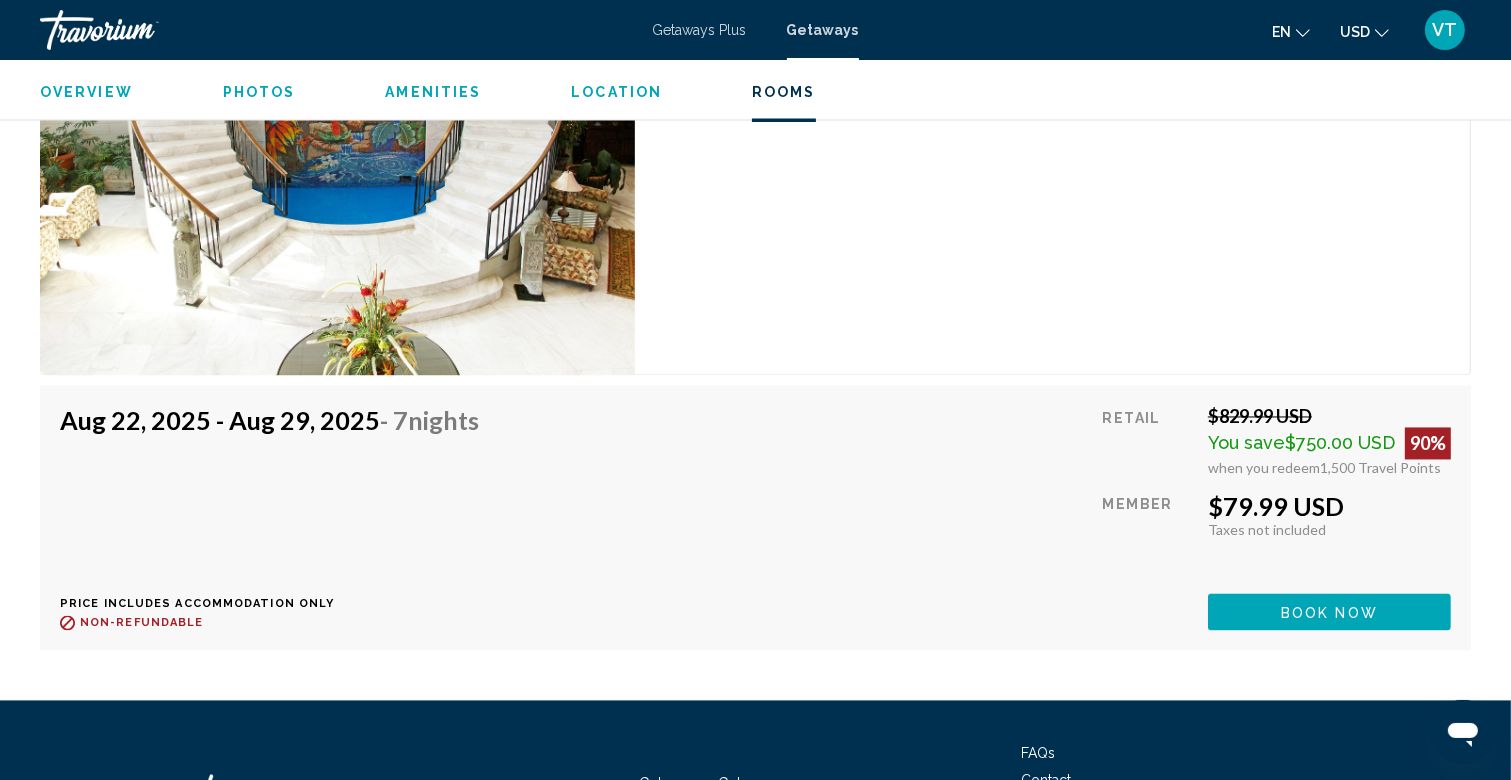 scroll, scrollTop: 3732, scrollLeft: 0, axis: vertical 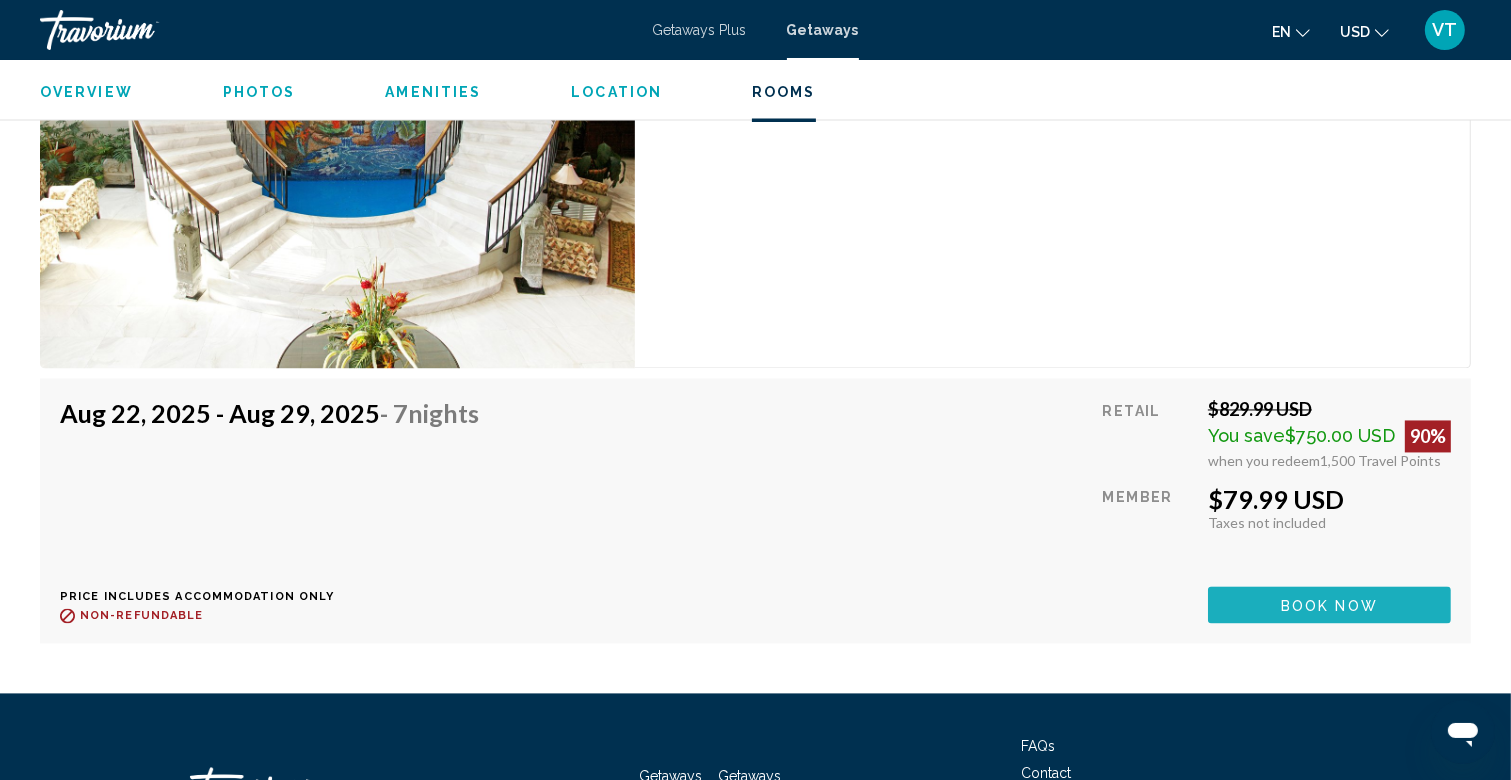 click on "Book now" at bounding box center (1329, 606) 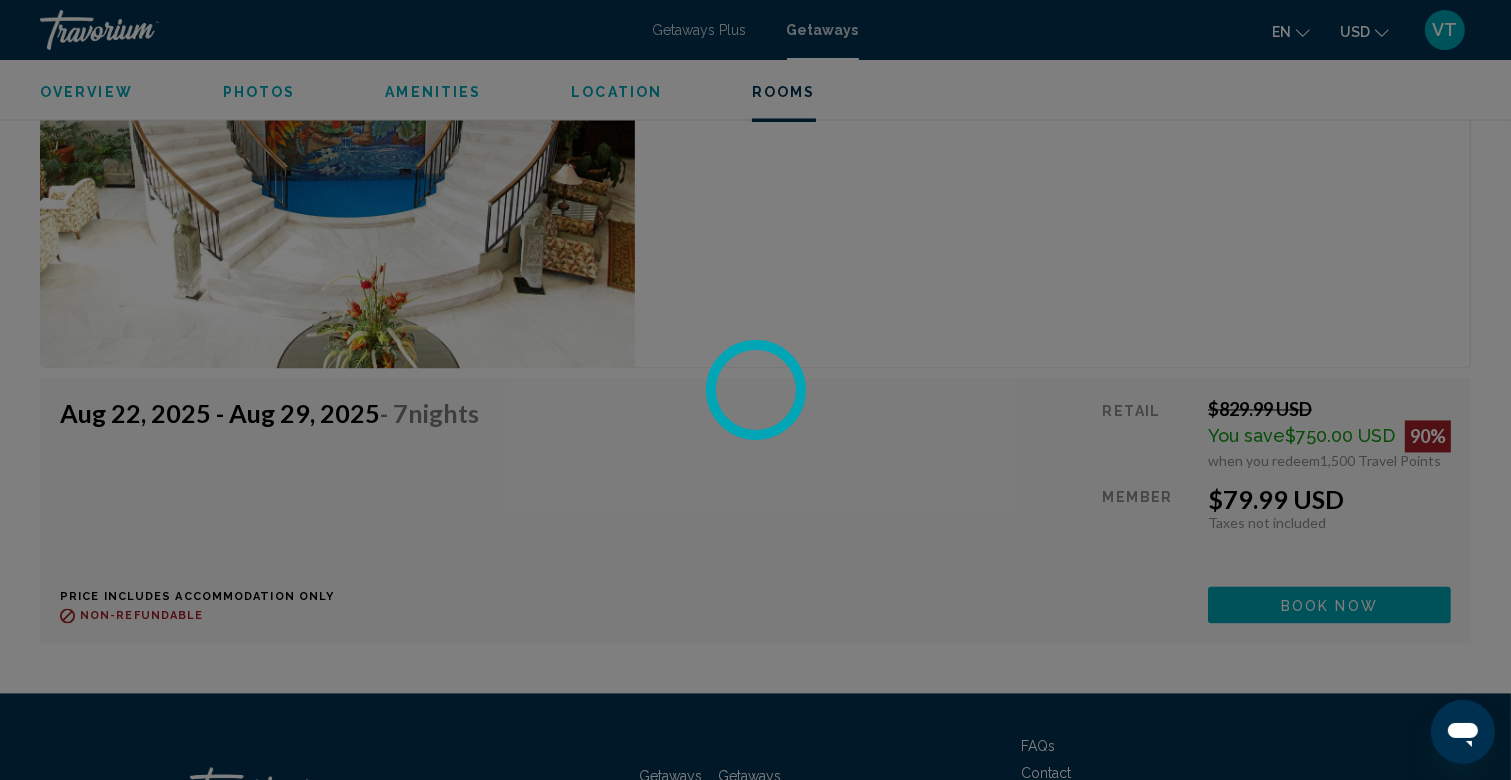 scroll, scrollTop: 0, scrollLeft: 0, axis: both 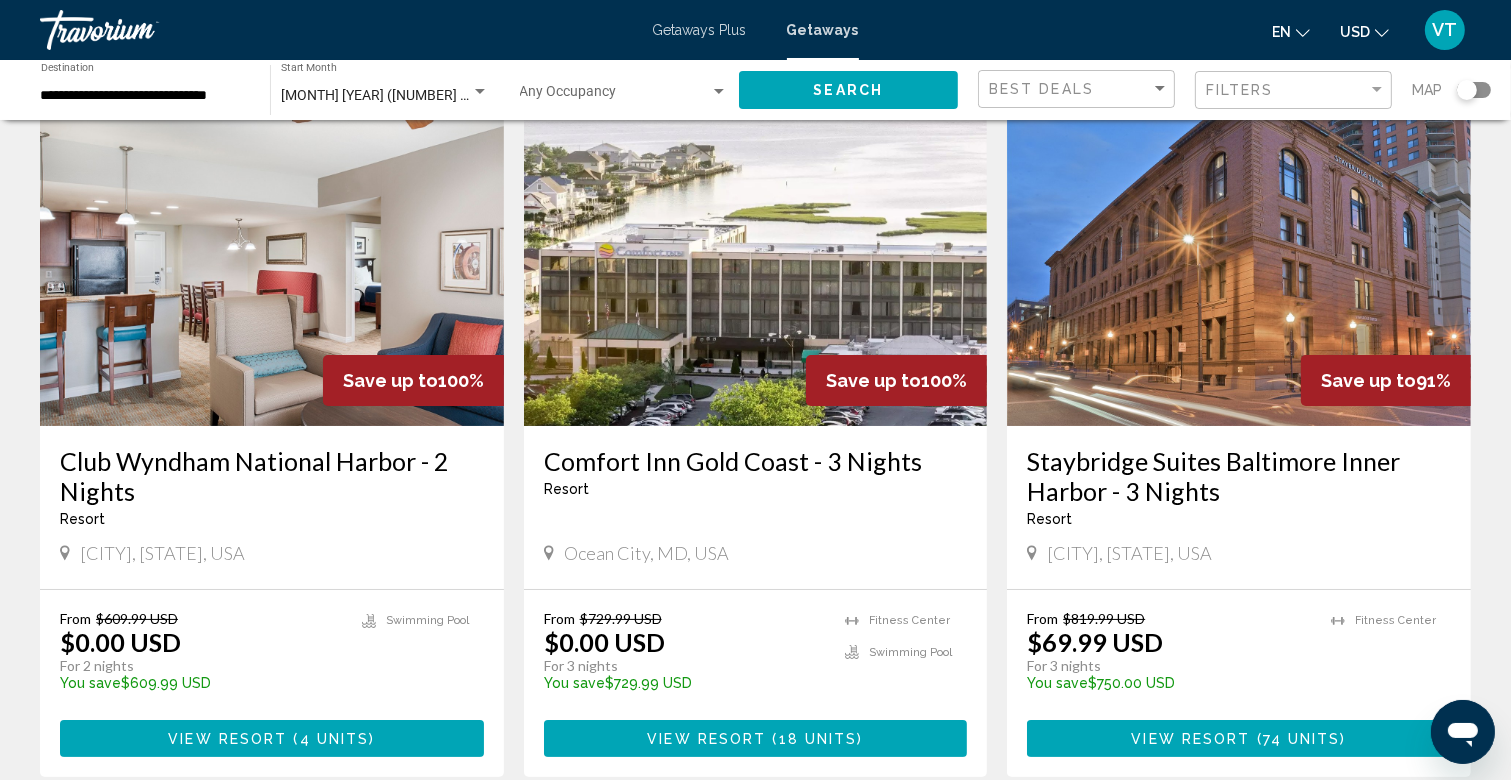 click at bounding box center (756, 266) 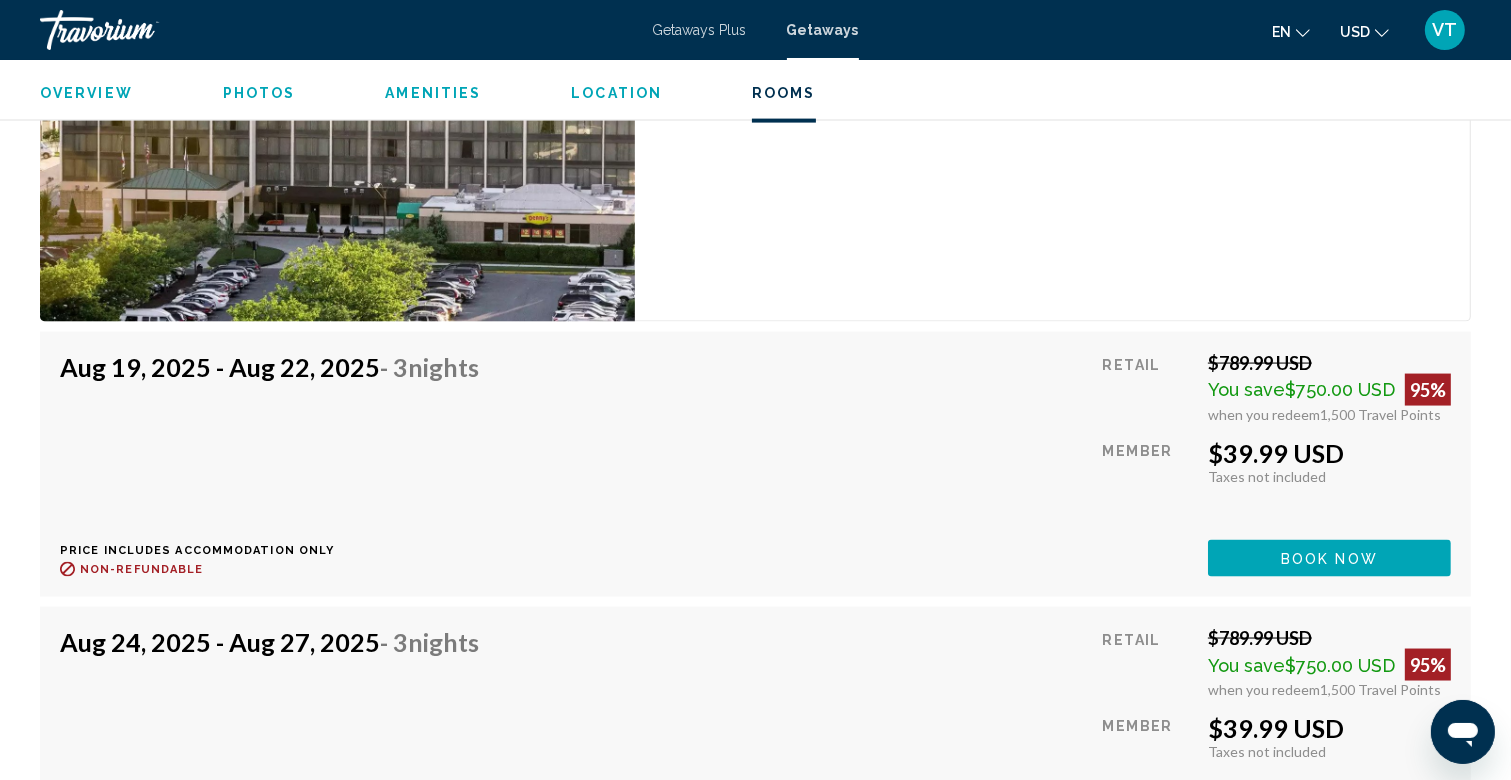 scroll, scrollTop: 2923, scrollLeft: 0, axis: vertical 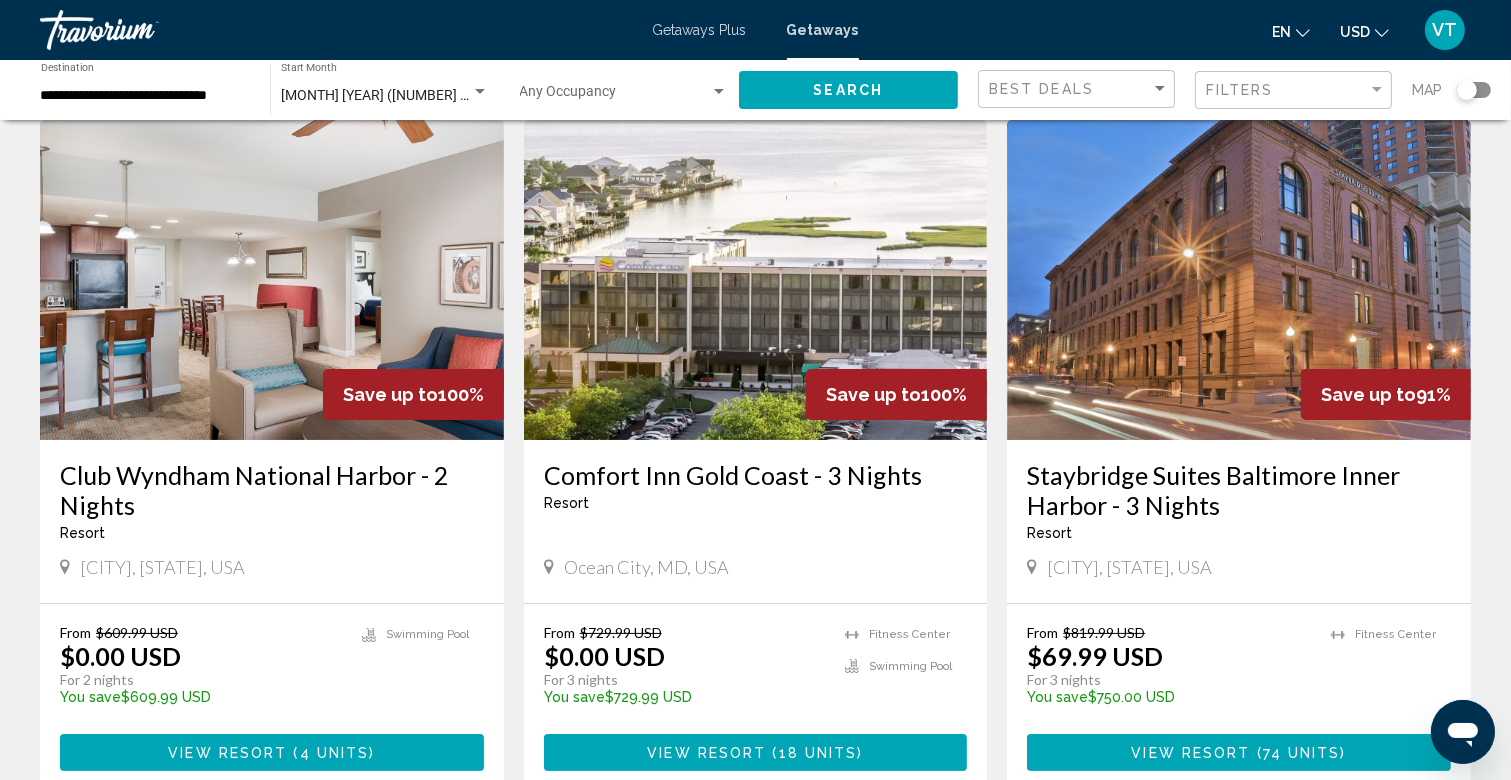 click at bounding box center (272, 280) 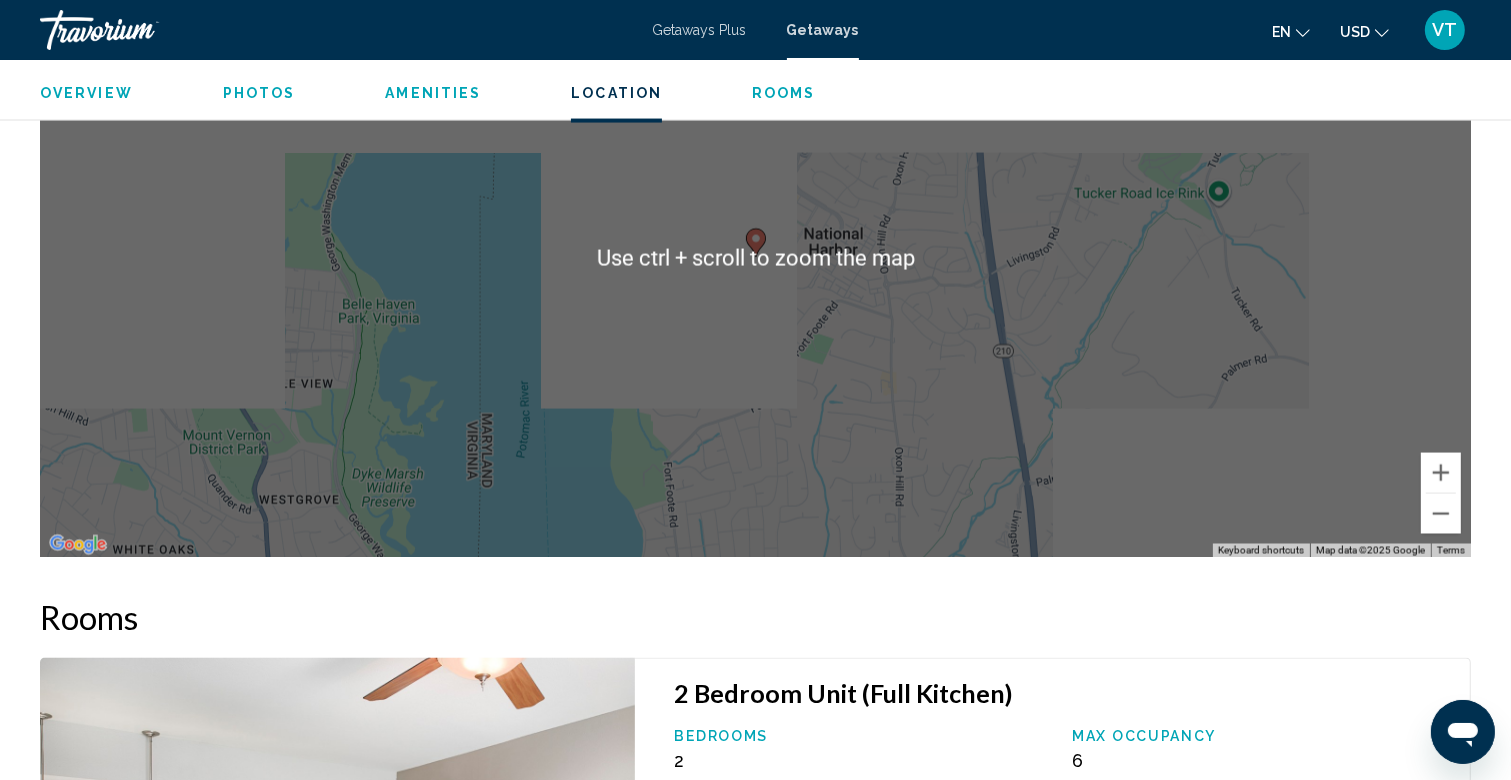 scroll, scrollTop: 3167, scrollLeft: 0, axis: vertical 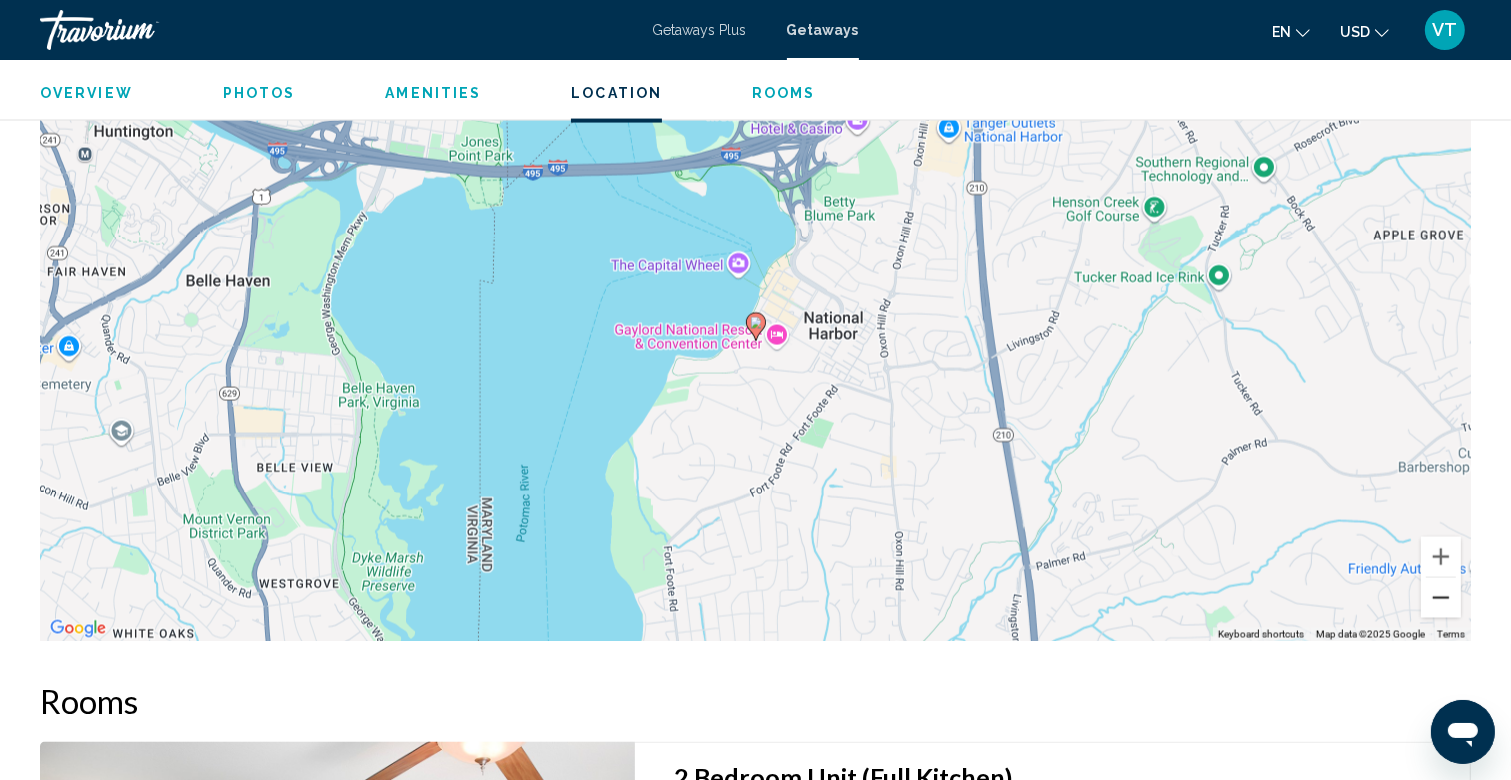 click at bounding box center [1441, 598] 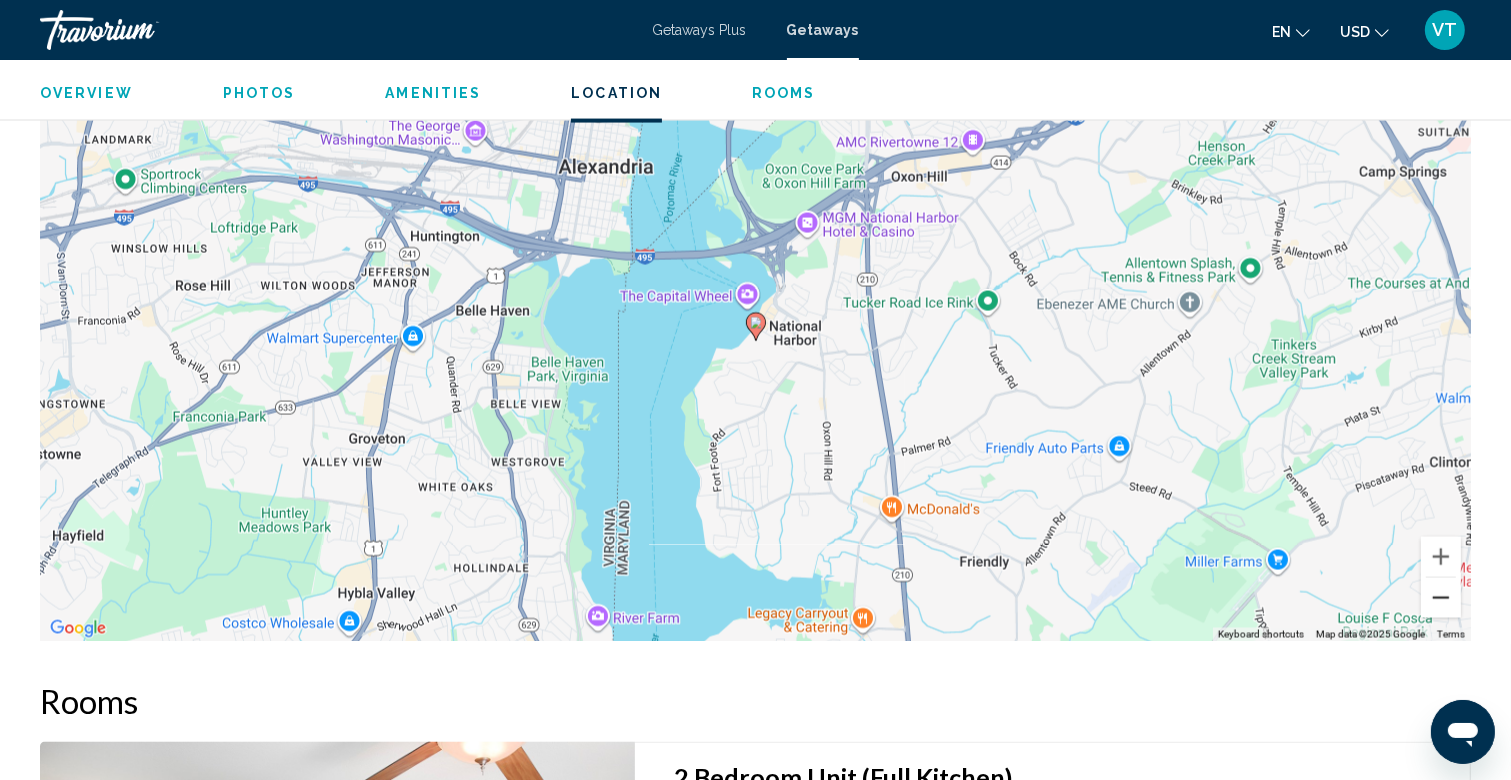 click at bounding box center [1441, 598] 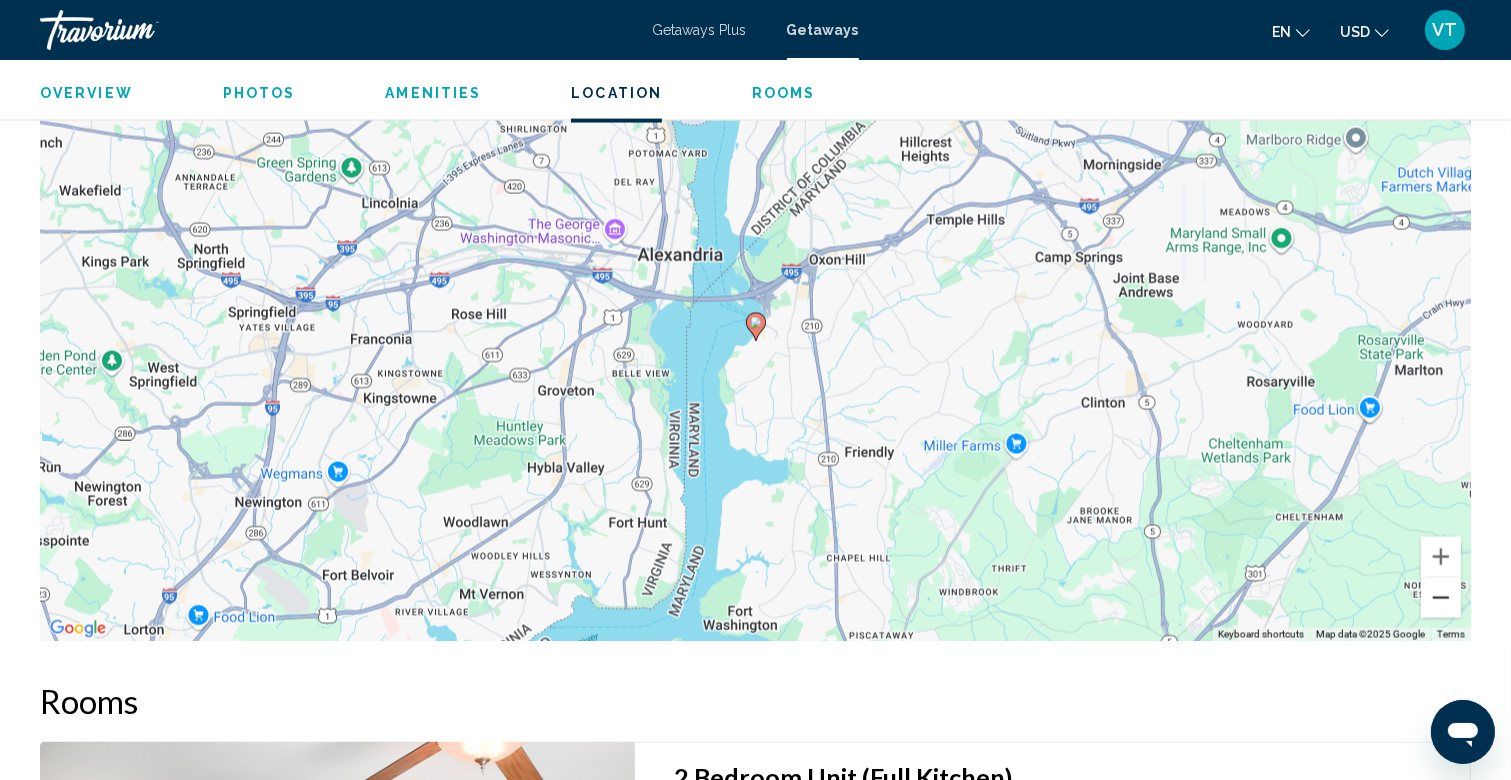 click at bounding box center (1441, 598) 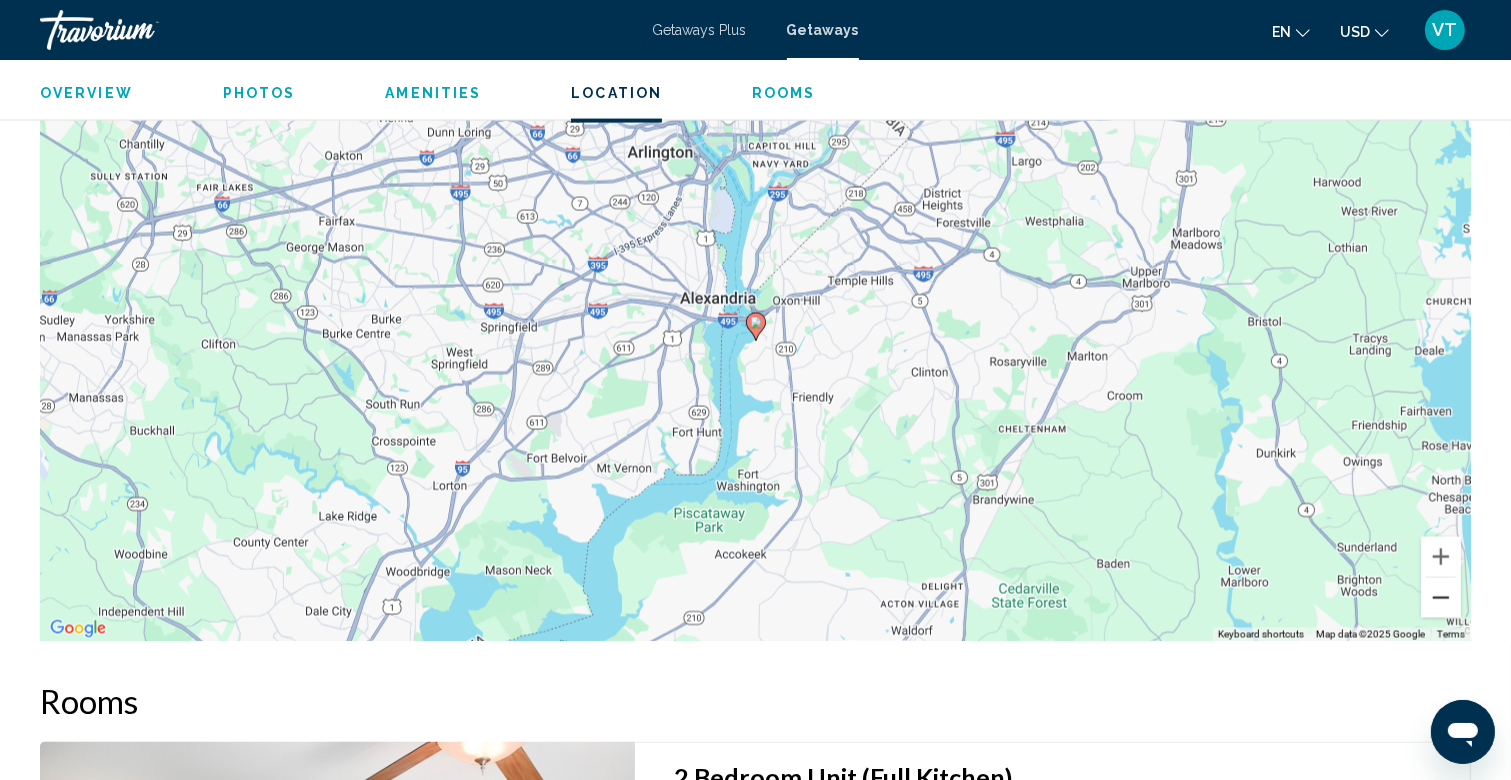 click at bounding box center (1441, 598) 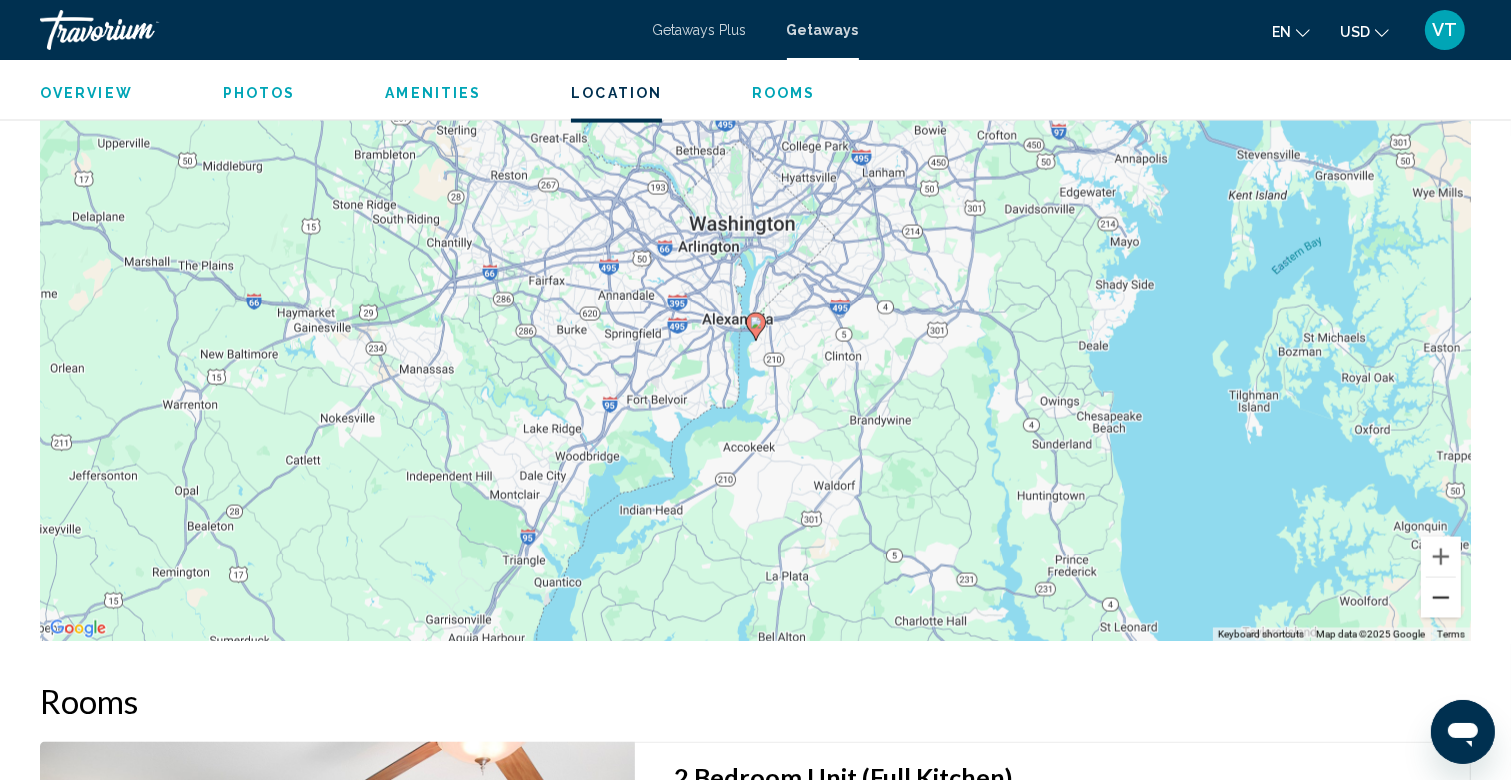 click at bounding box center (1441, 598) 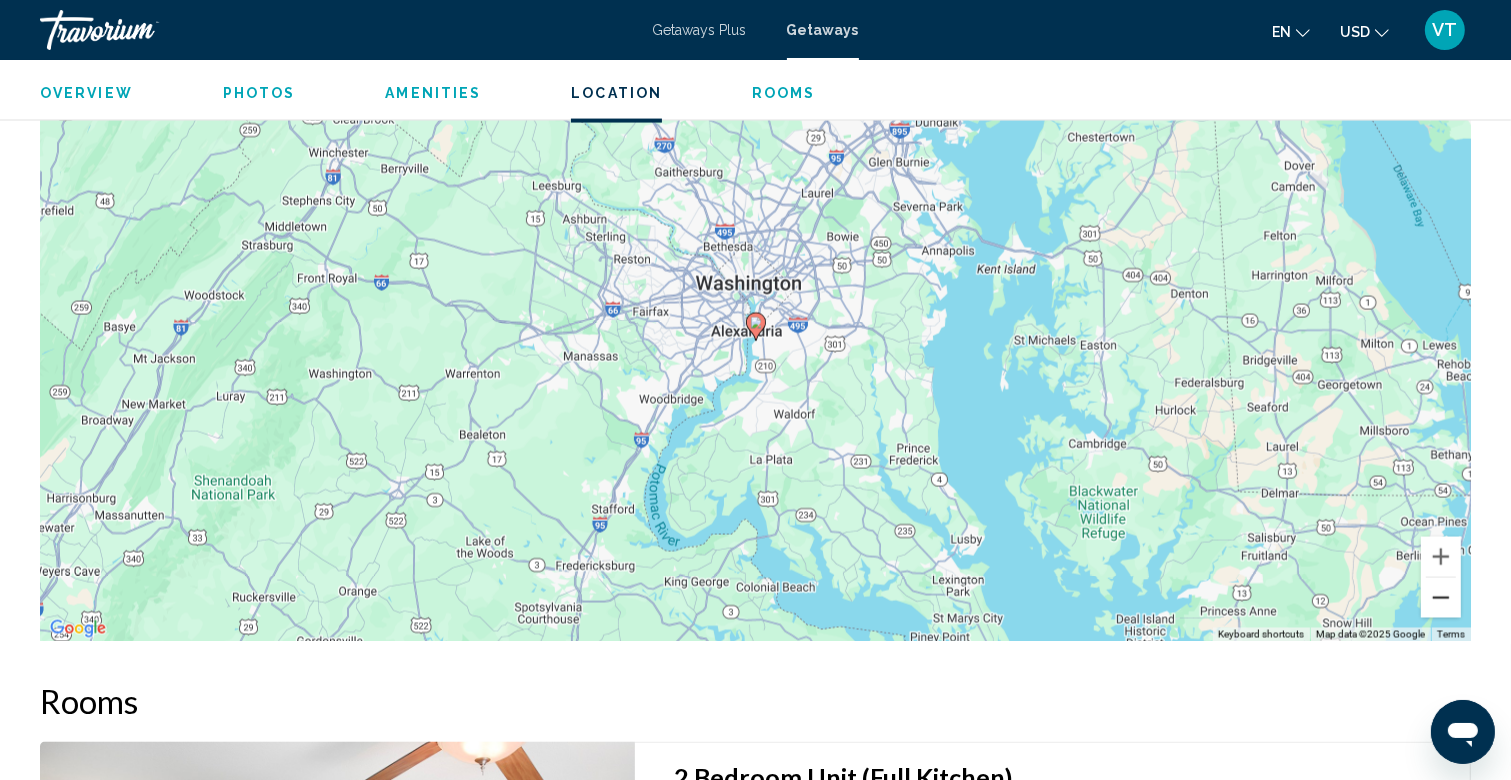 click at bounding box center [1441, 598] 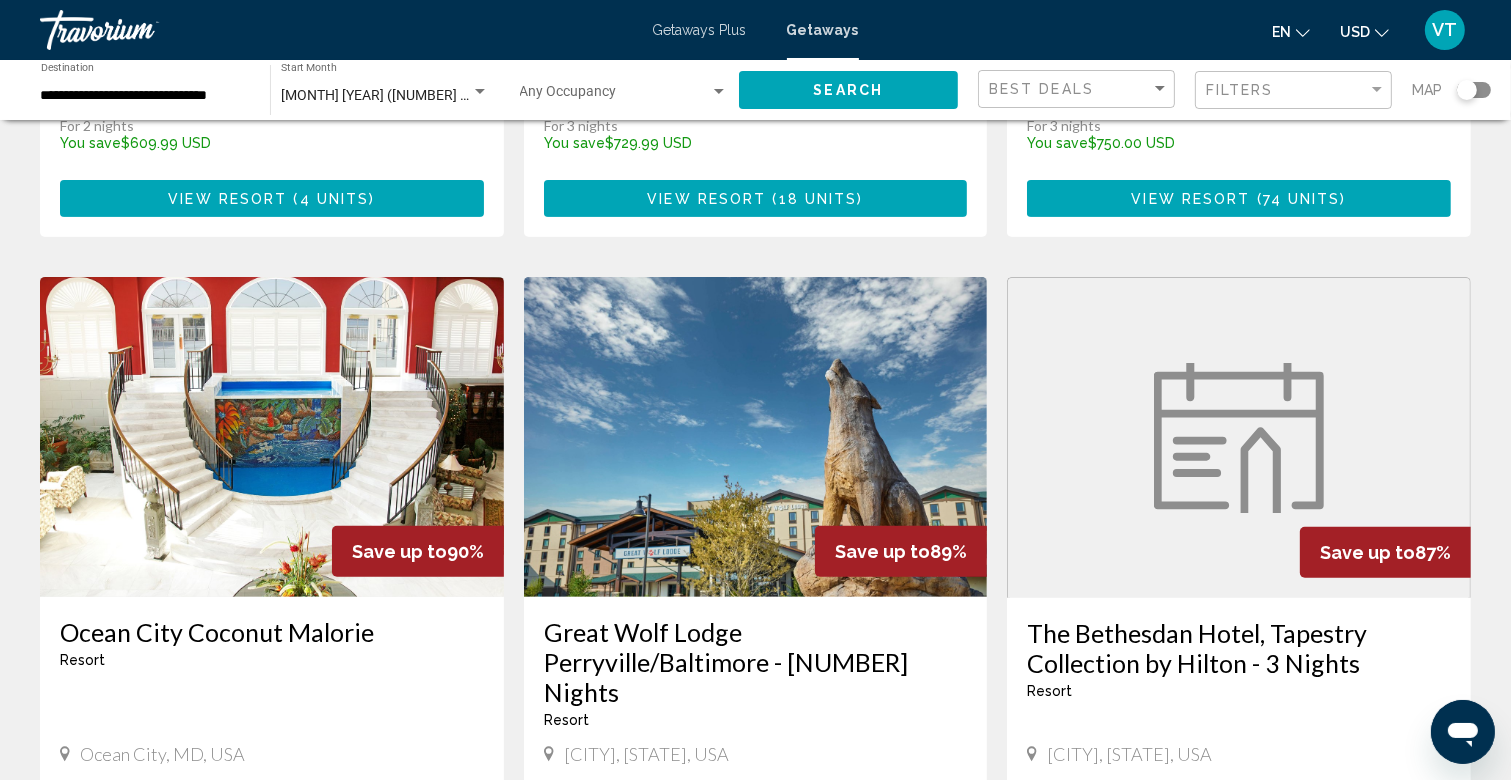 scroll, scrollTop: 656, scrollLeft: 0, axis: vertical 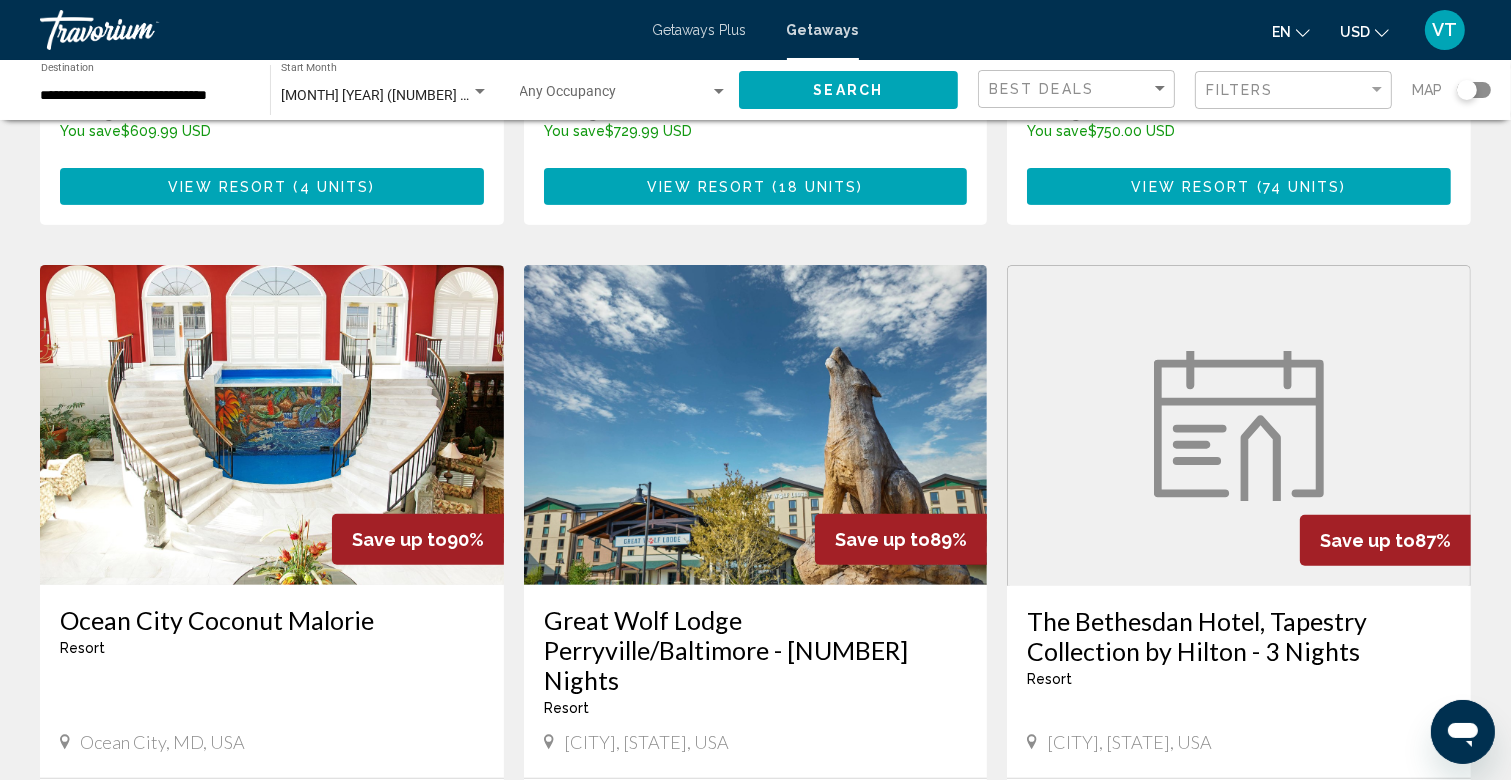 click at bounding box center [272, 425] 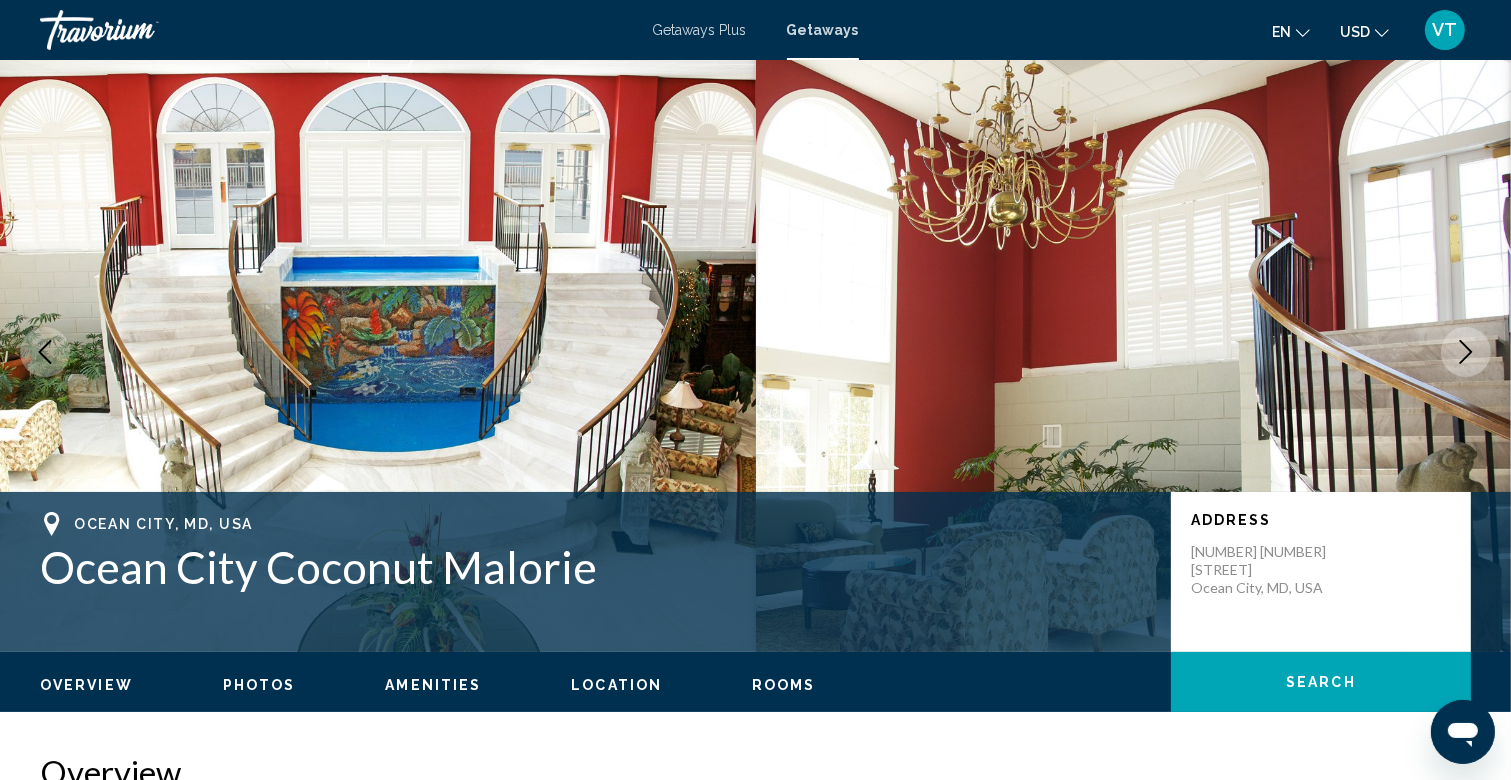scroll, scrollTop: 0, scrollLeft: 0, axis: both 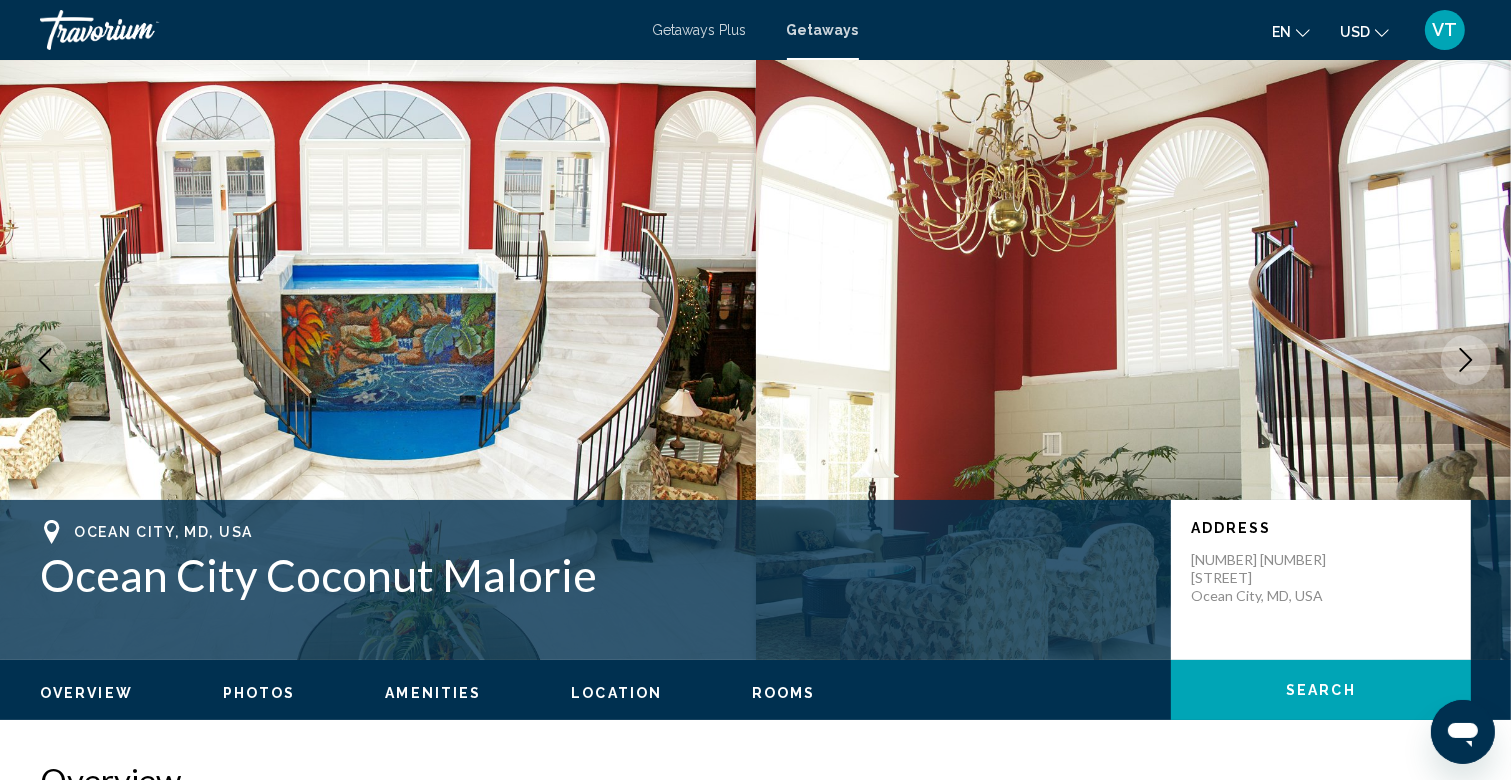 click on "Rooms" at bounding box center (784, 693) 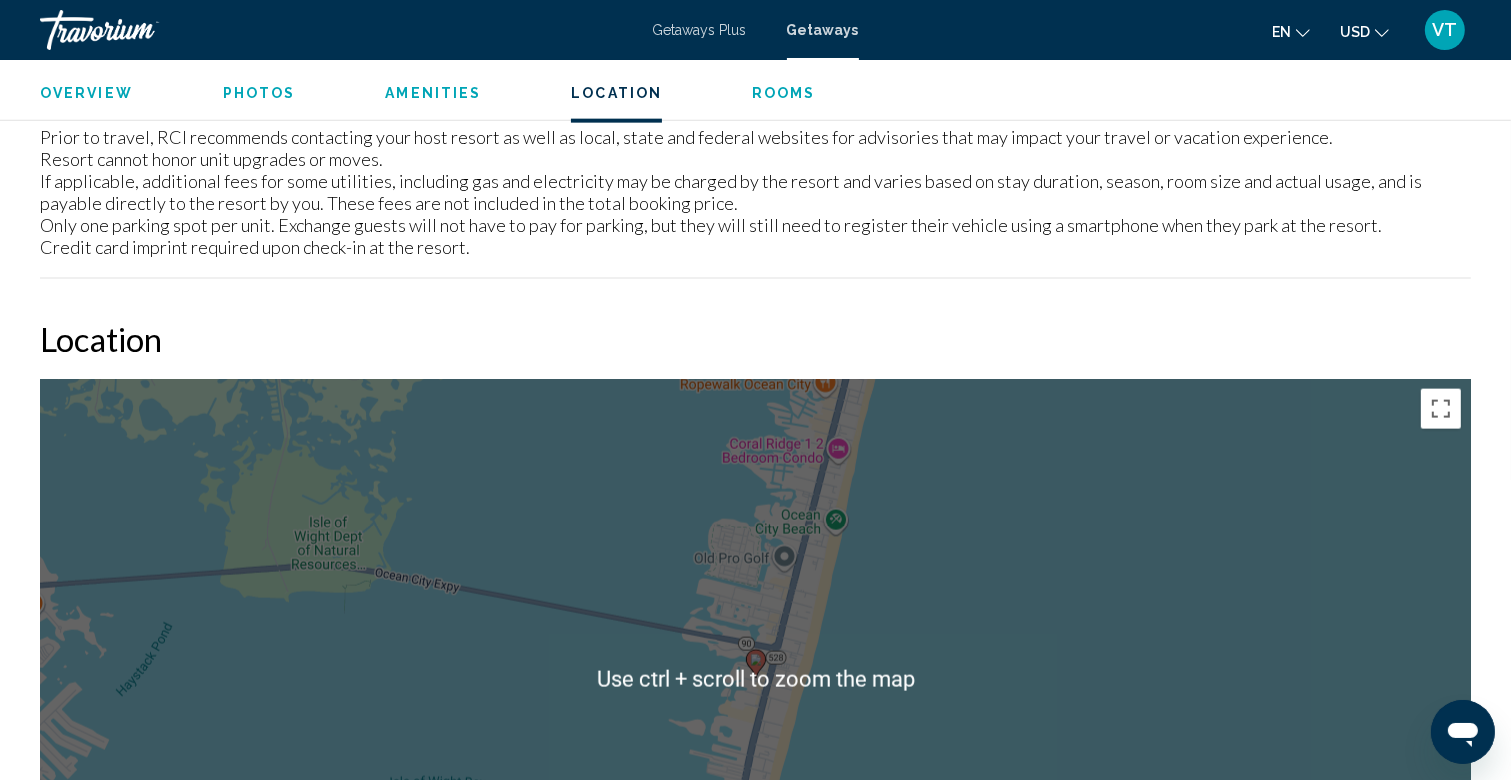 scroll, scrollTop: 3174, scrollLeft: 0, axis: vertical 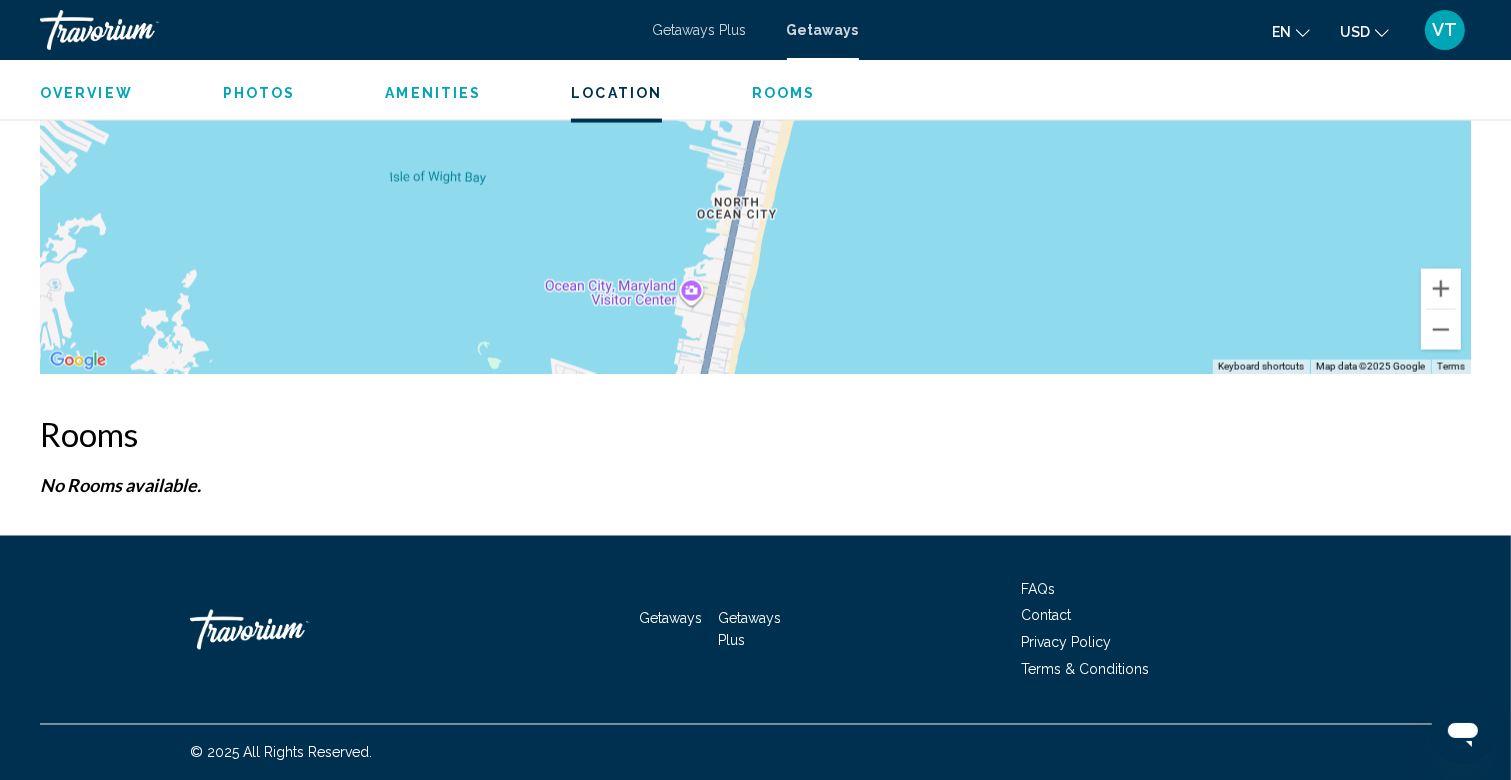 click on "Getaways Plus" at bounding box center (700, 30) 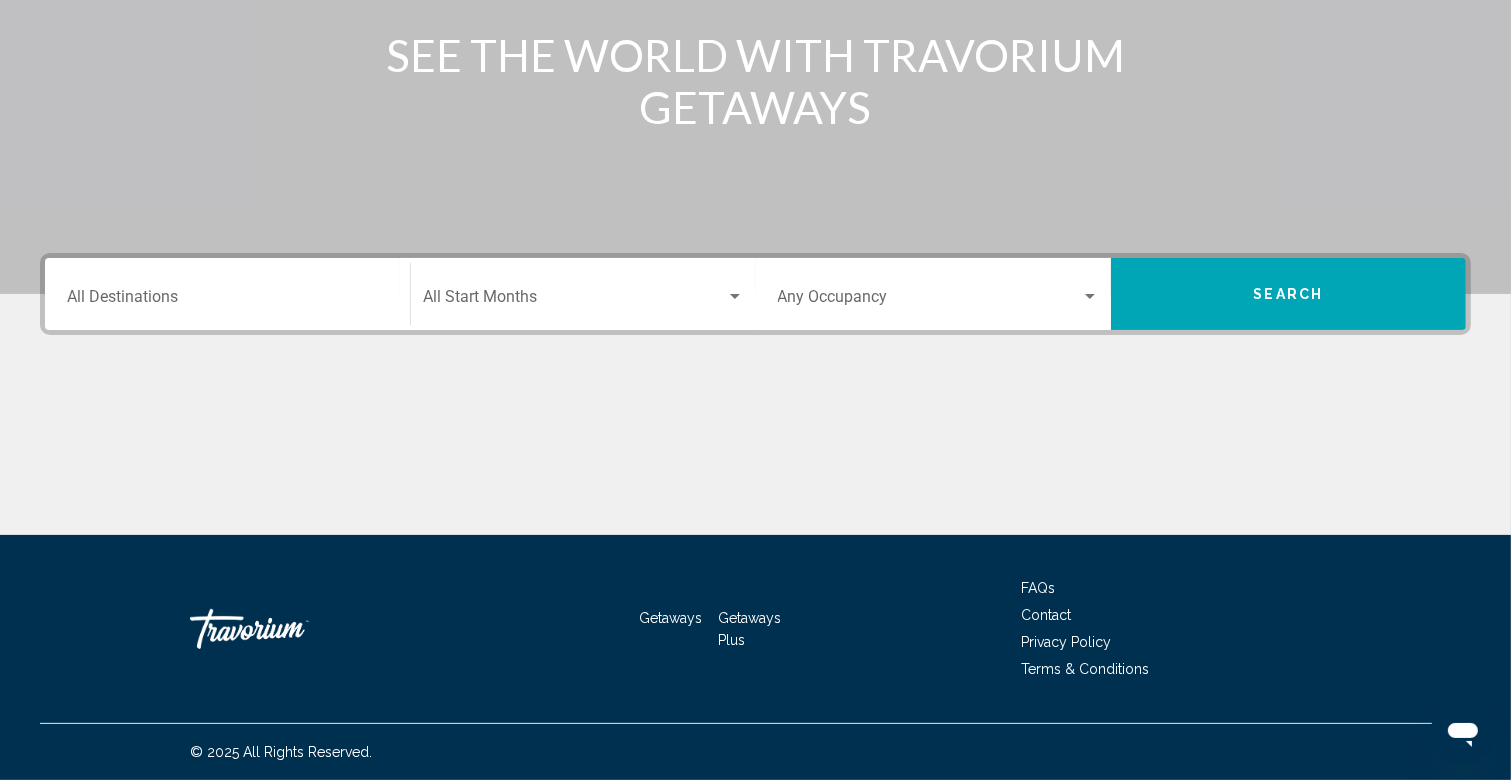 click on "Getaways Plus" at bounding box center [704, -276] 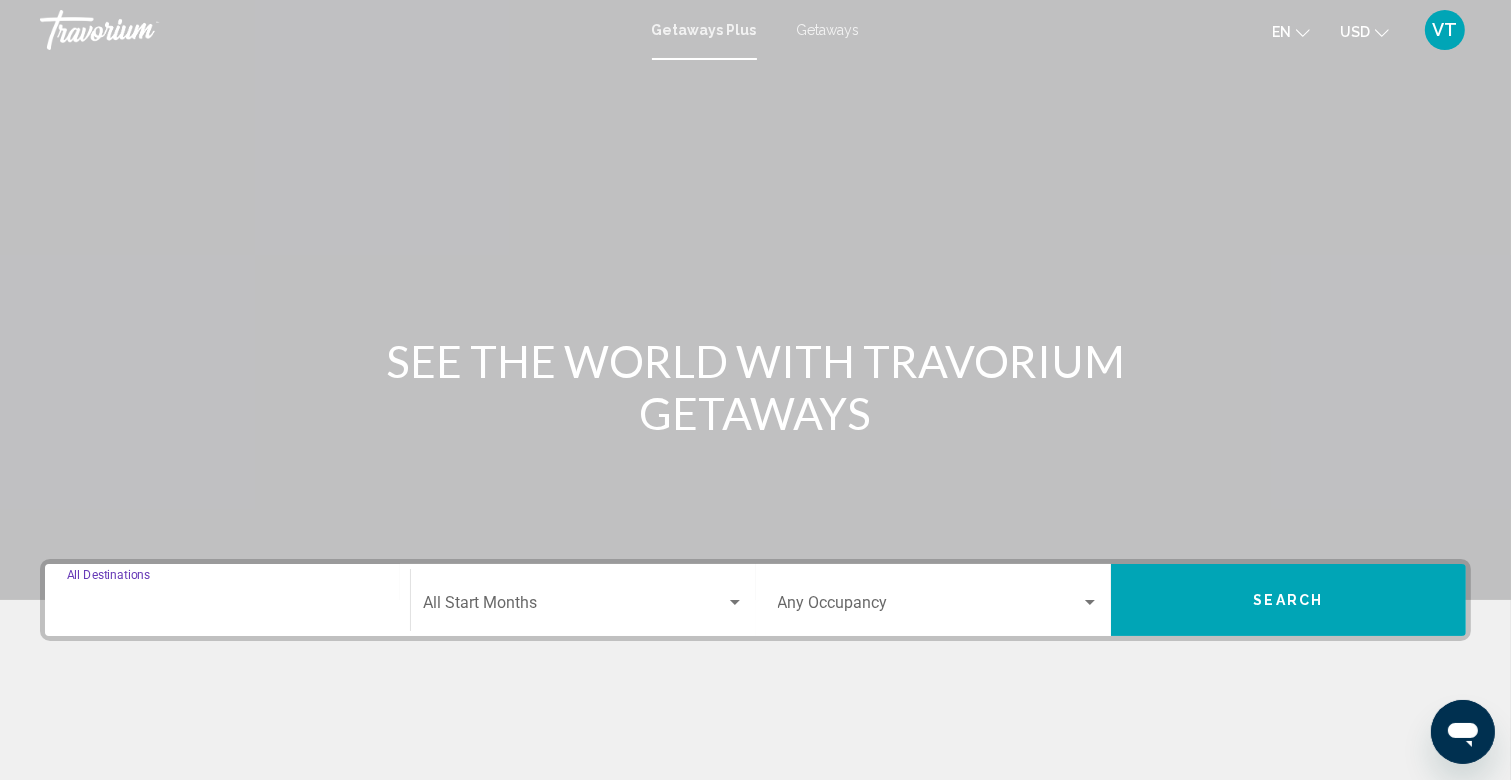 click on "Destination All Destinations" at bounding box center (227, 607) 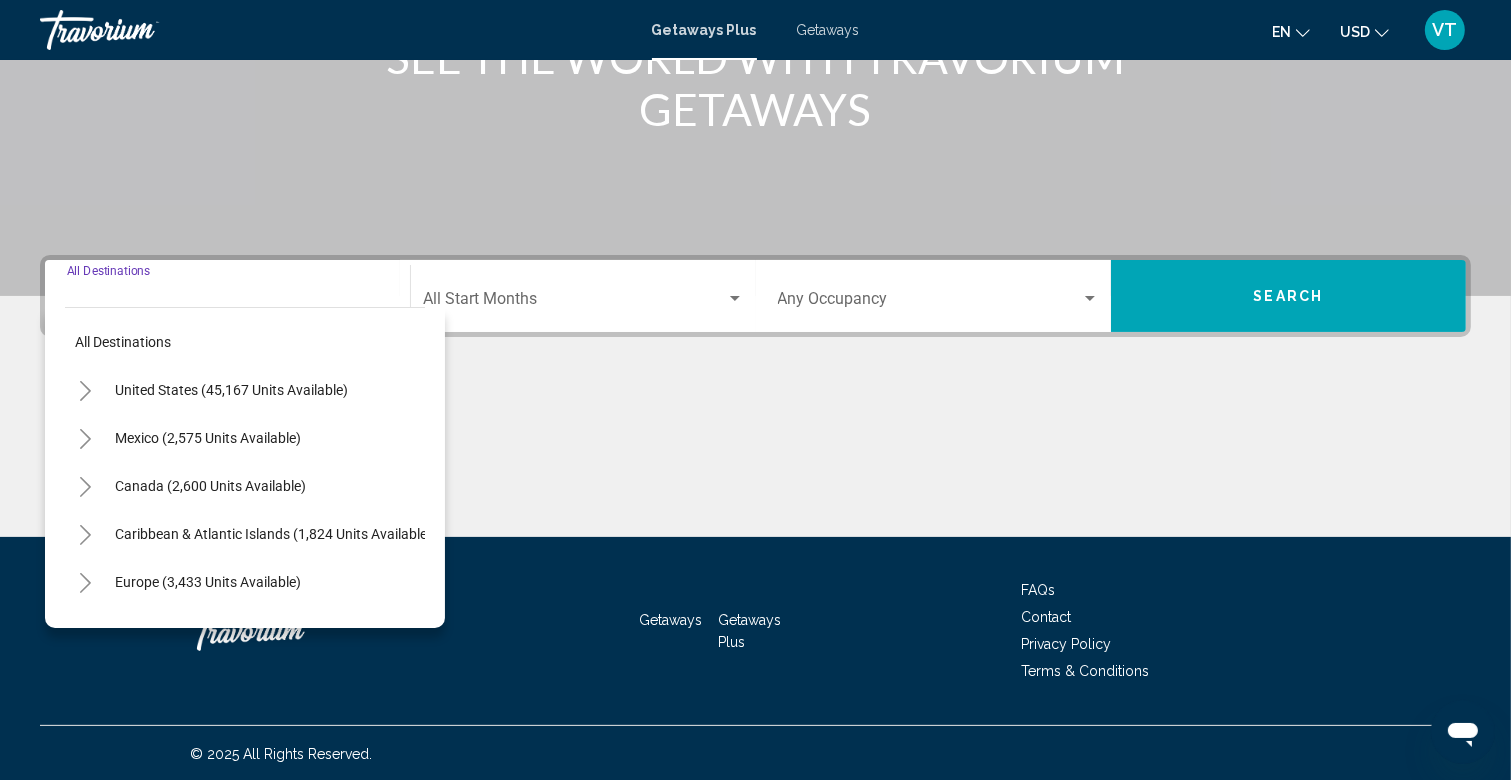 scroll, scrollTop: 305, scrollLeft: 0, axis: vertical 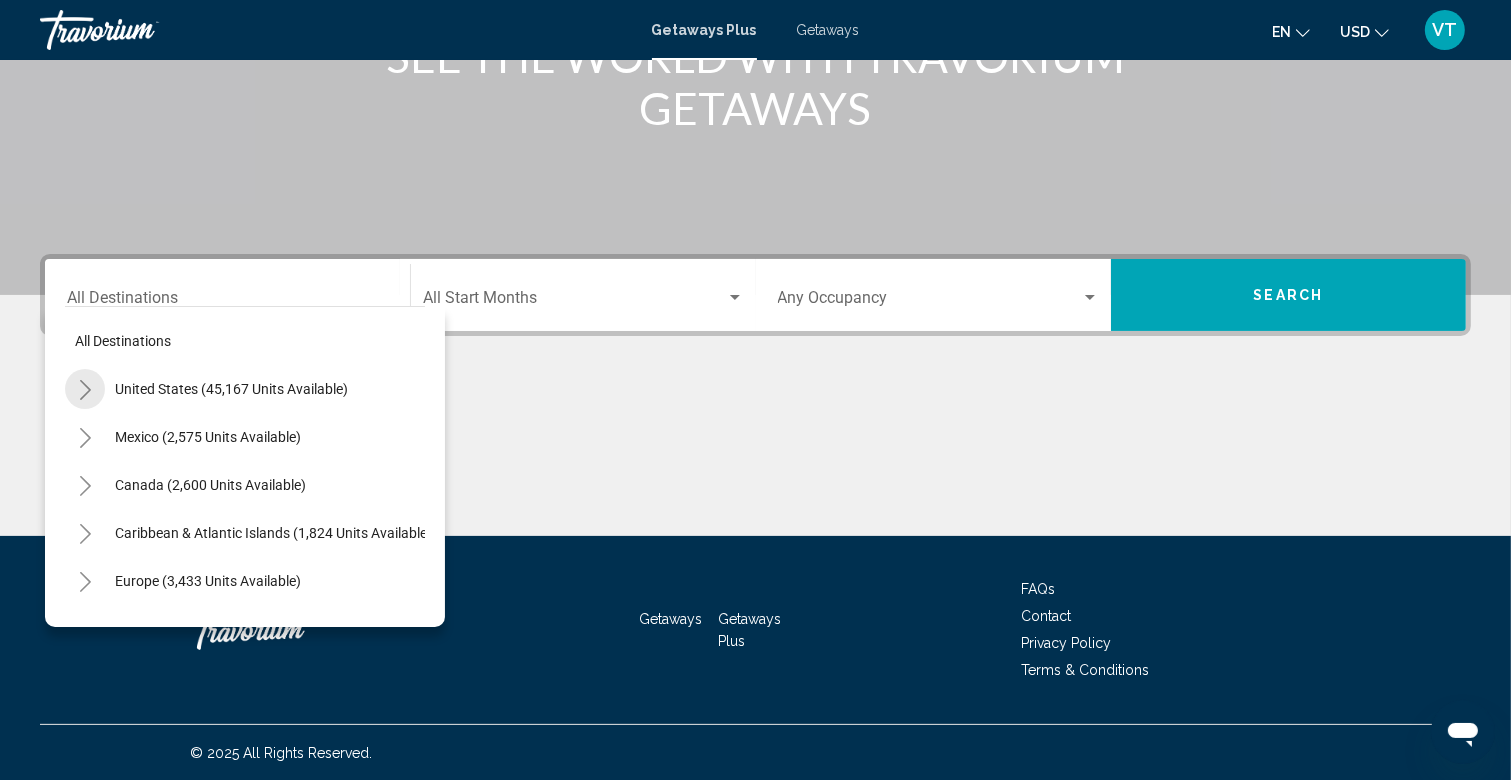 click 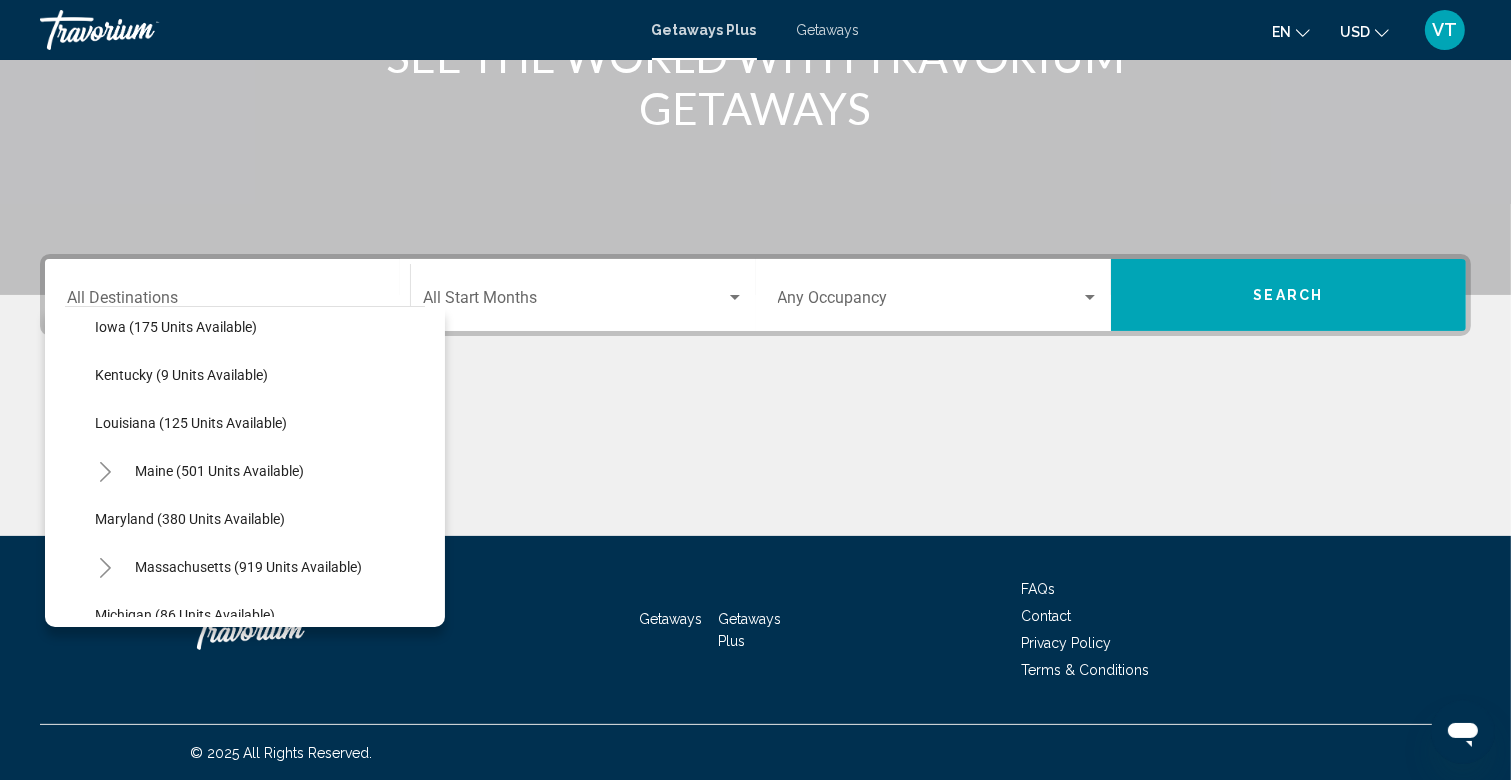 scroll, scrollTop: 639, scrollLeft: 0, axis: vertical 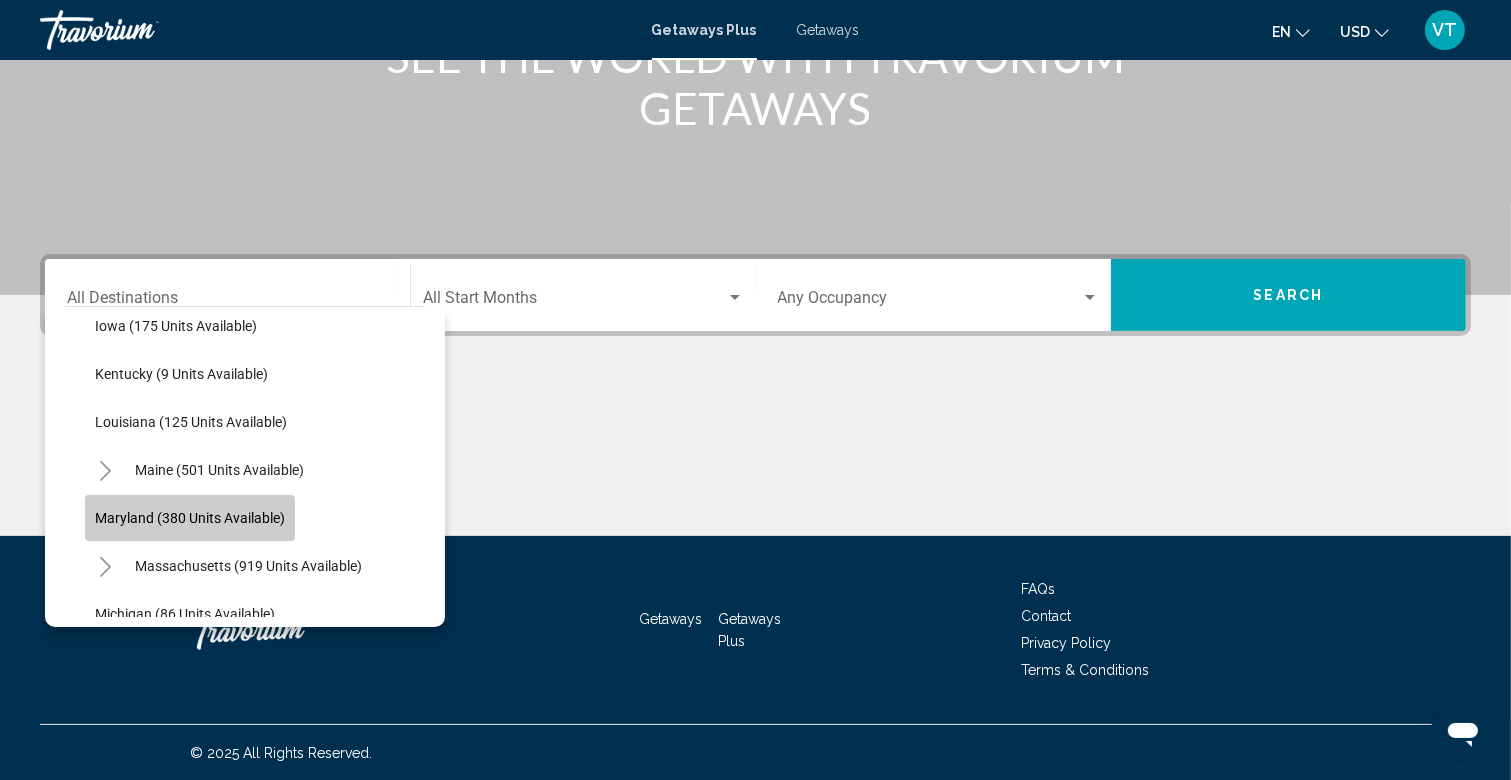 click on "Maryland (380 units available)" 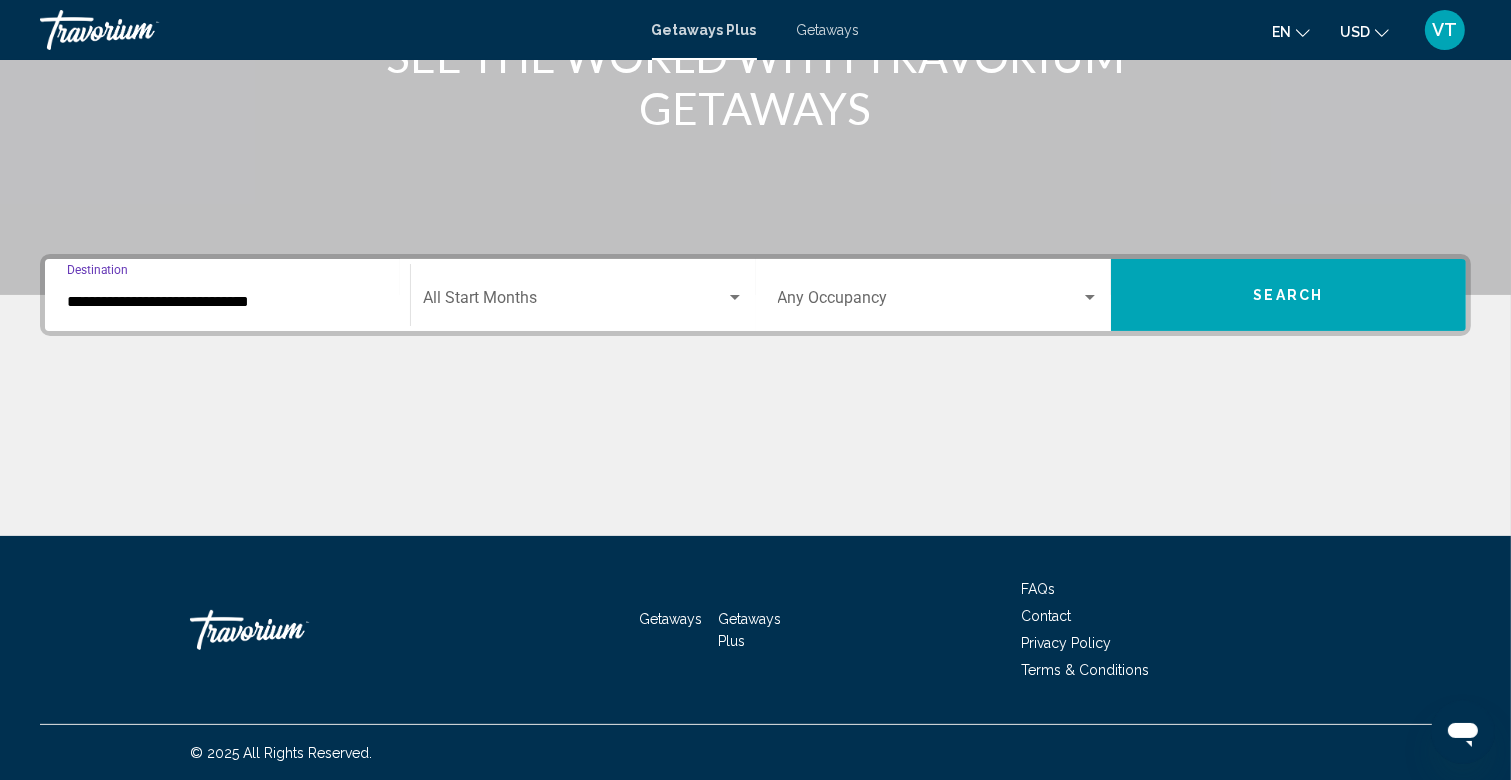 click on "Start Month All Start Months" 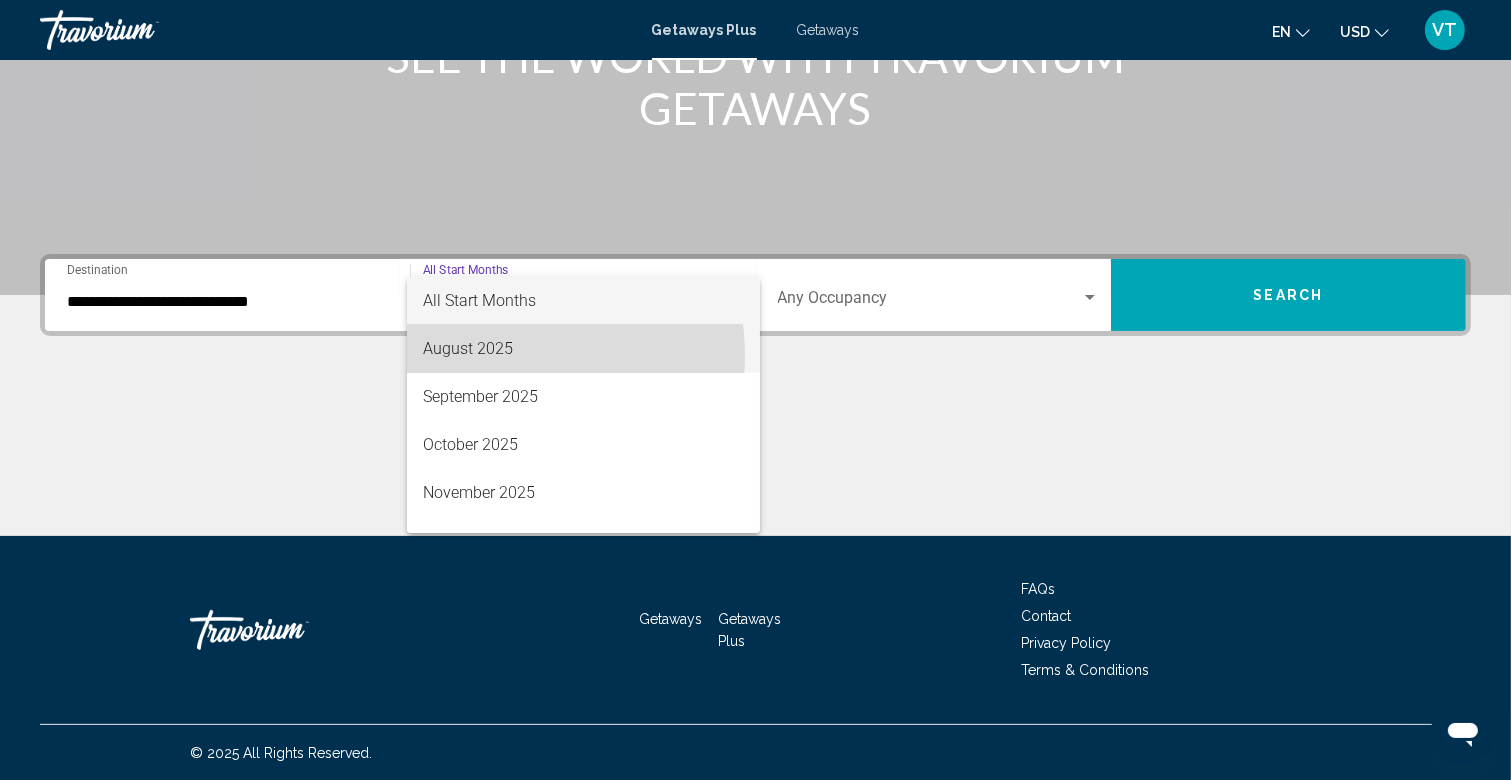 click on "August 2025" at bounding box center [583, 349] 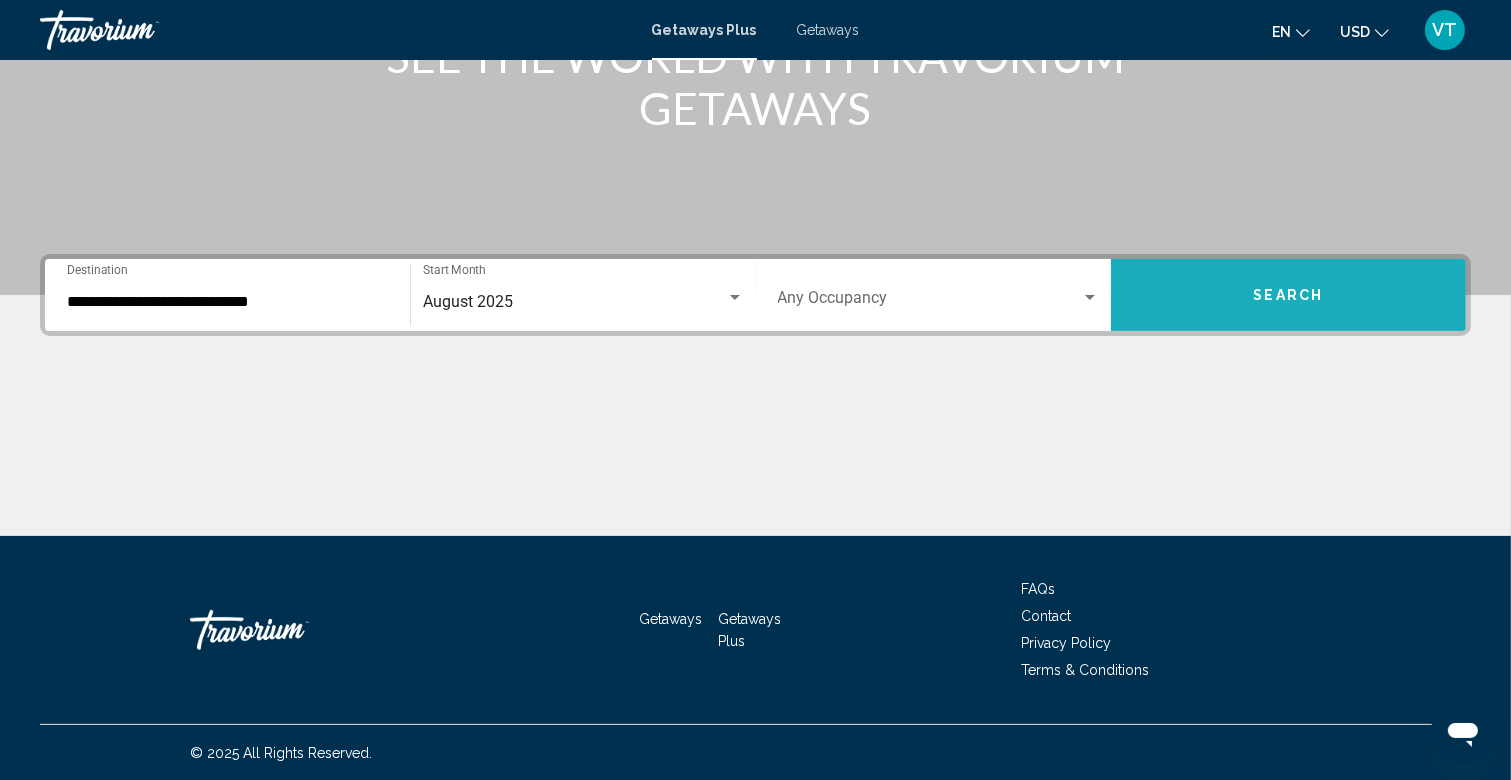 click on "Search" at bounding box center (1289, 296) 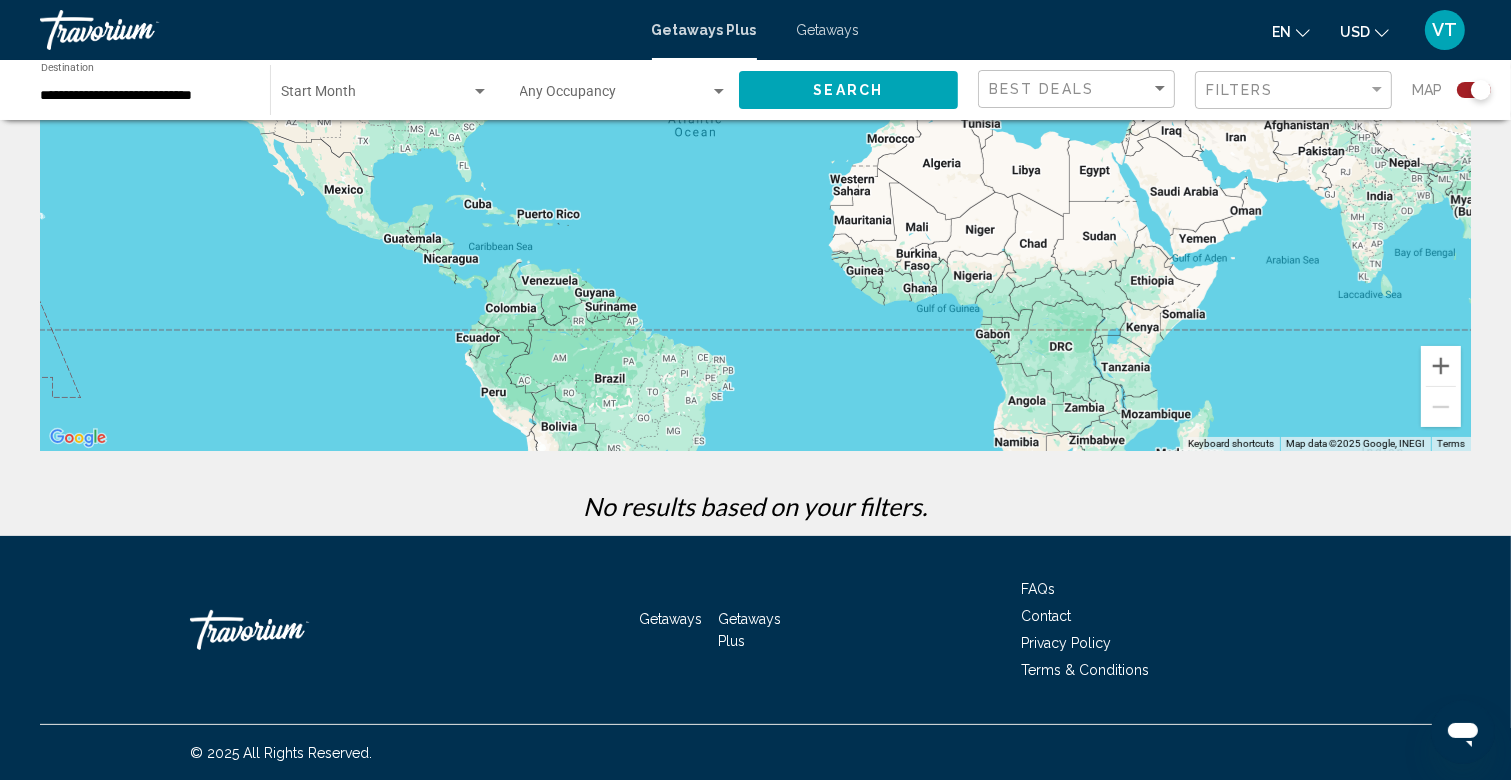 scroll, scrollTop: 0, scrollLeft: 0, axis: both 